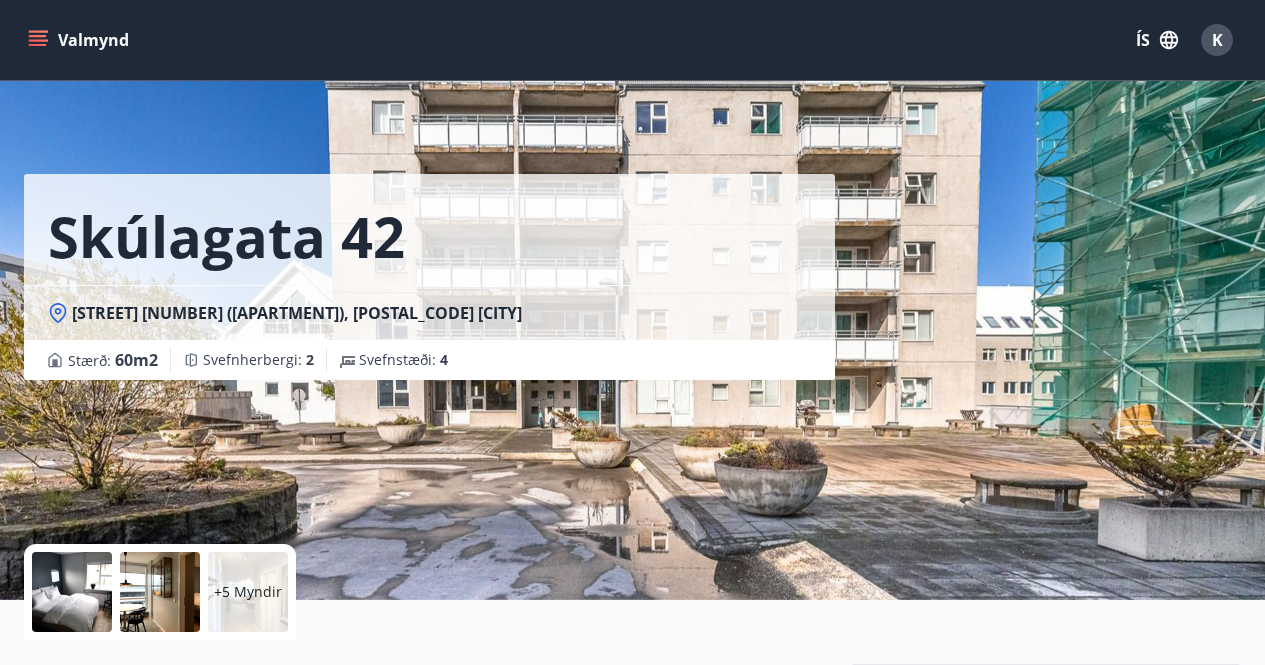 scroll, scrollTop: 847, scrollLeft: 0, axis: vertical 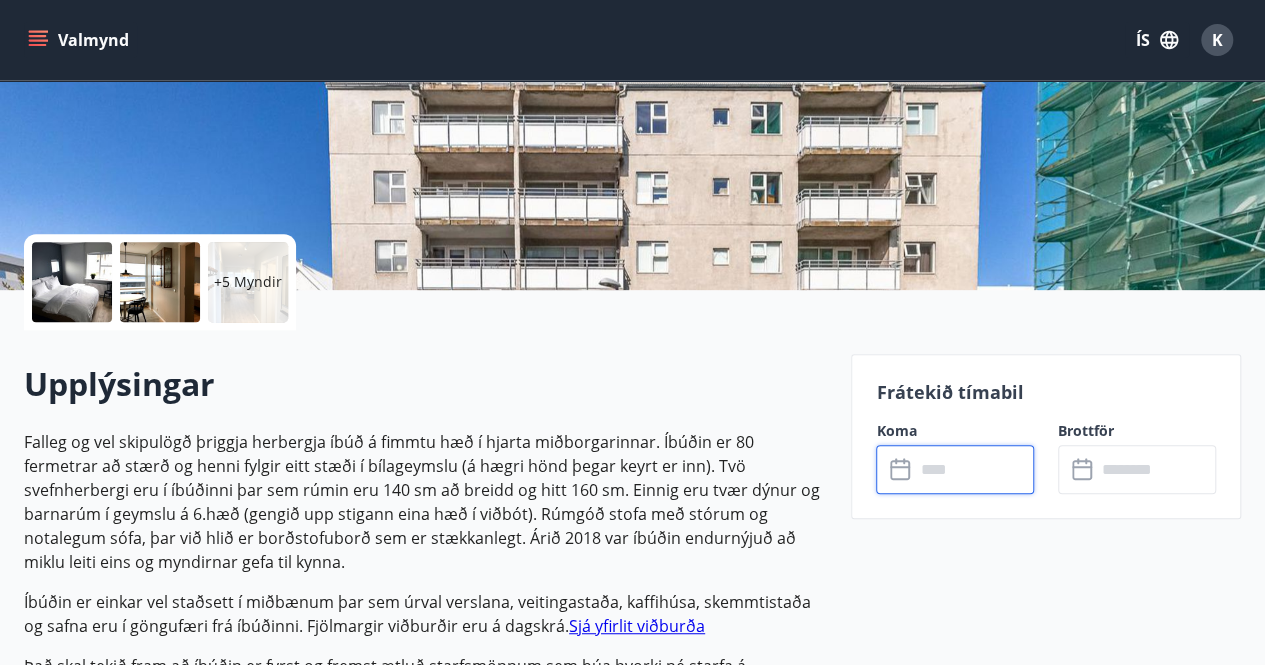 click at bounding box center (974, 469) 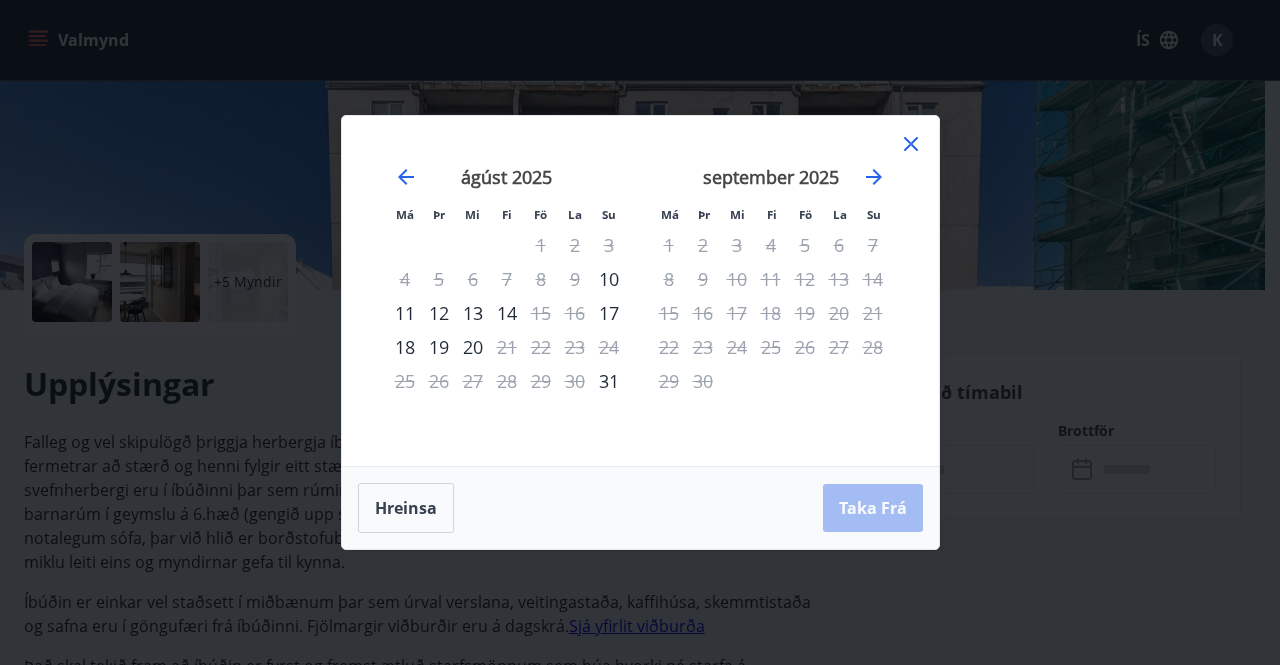 click 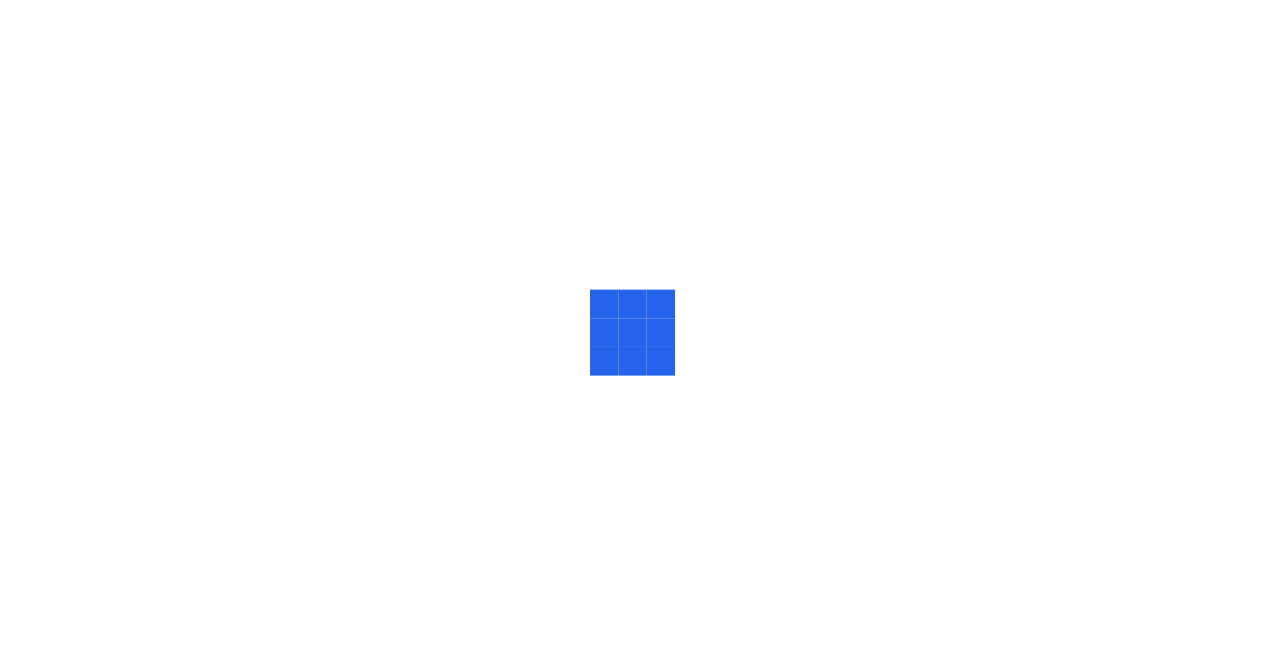 scroll, scrollTop: 0, scrollLeft: 0, axis: both 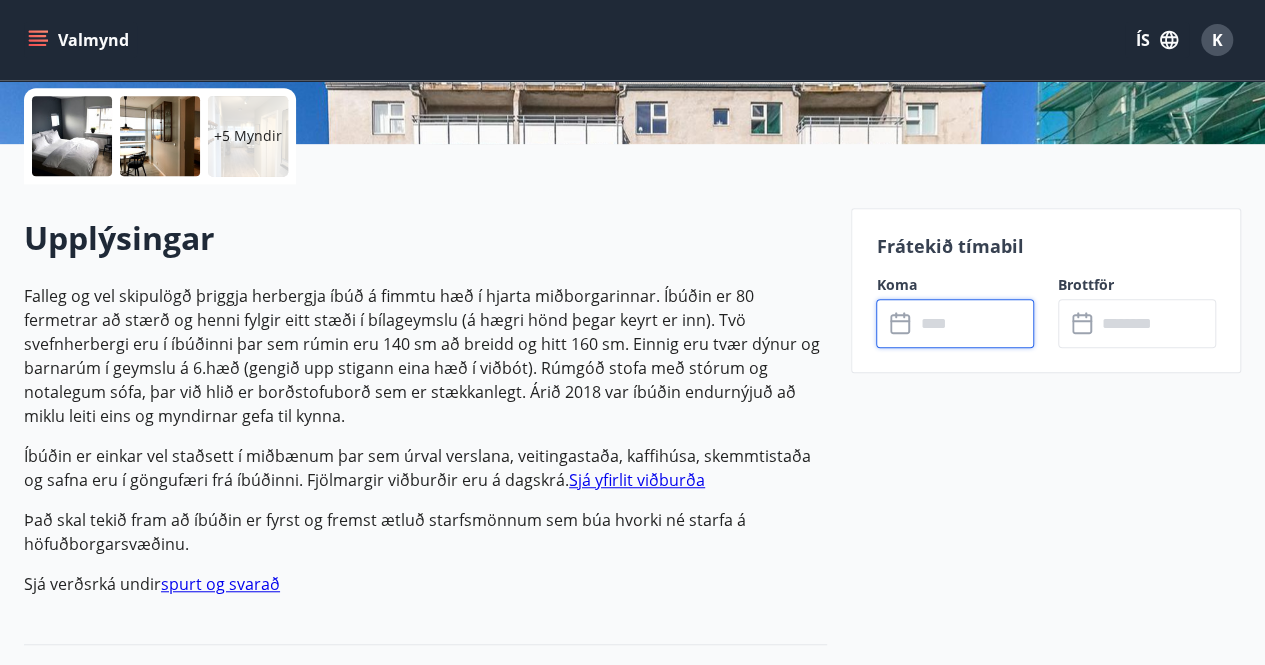 click at bounding box center [974, 323] 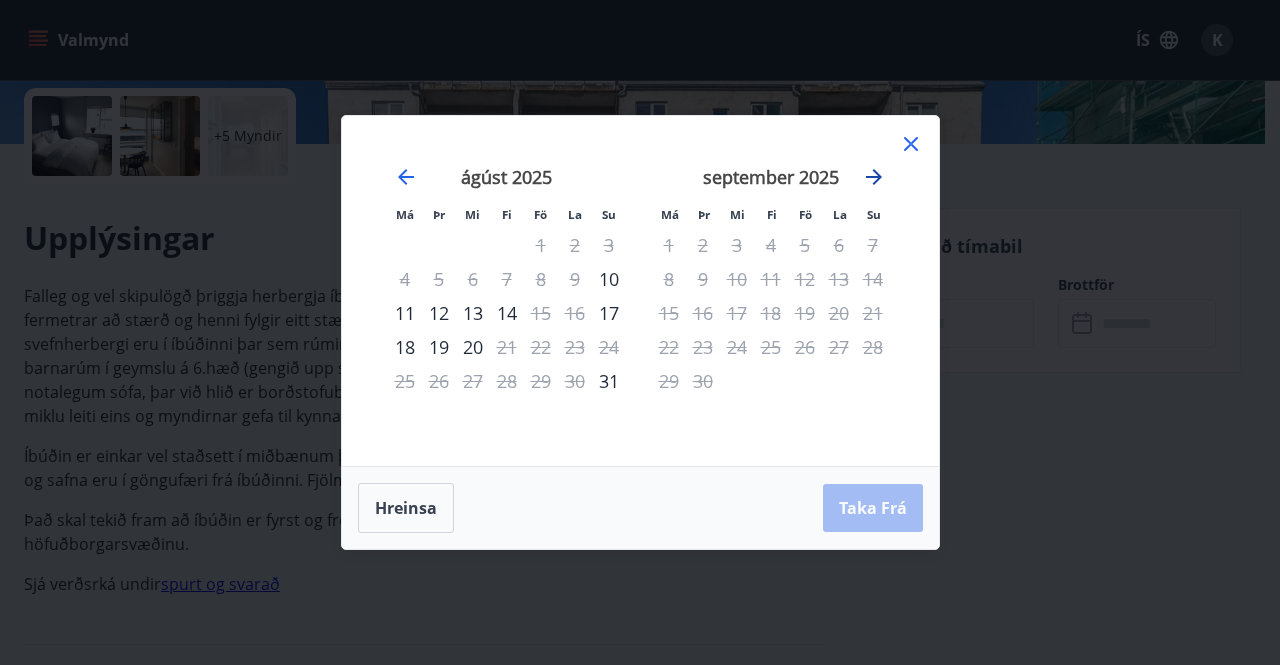 click 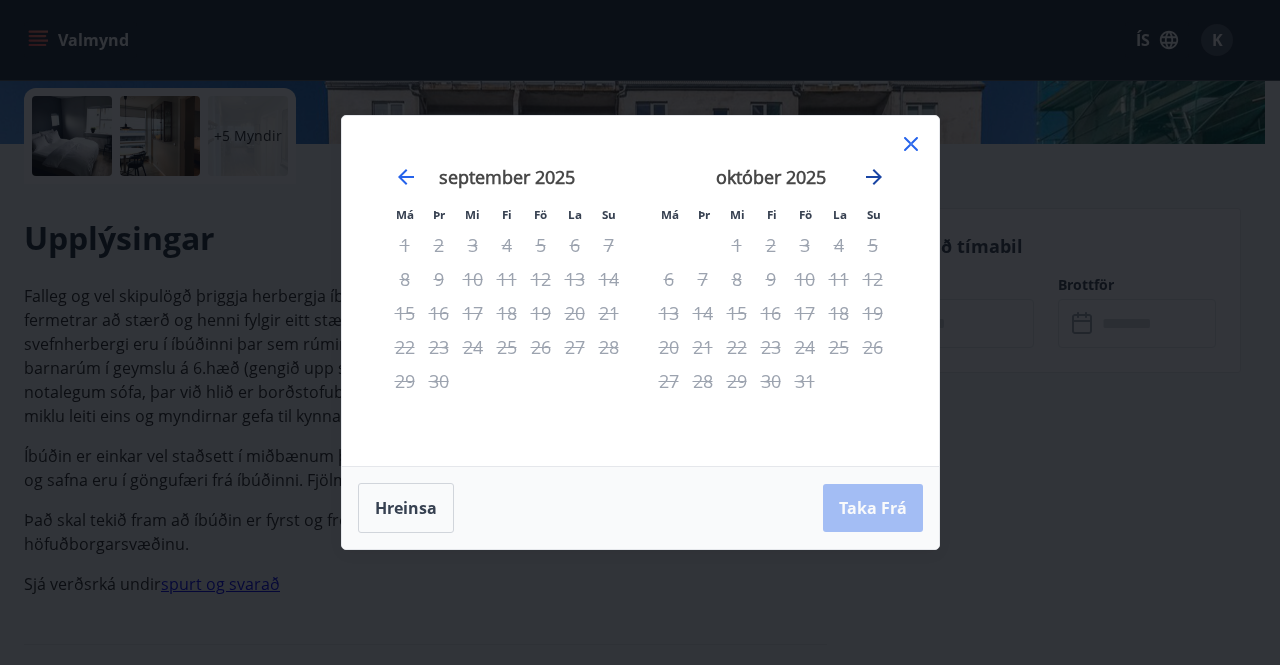 click 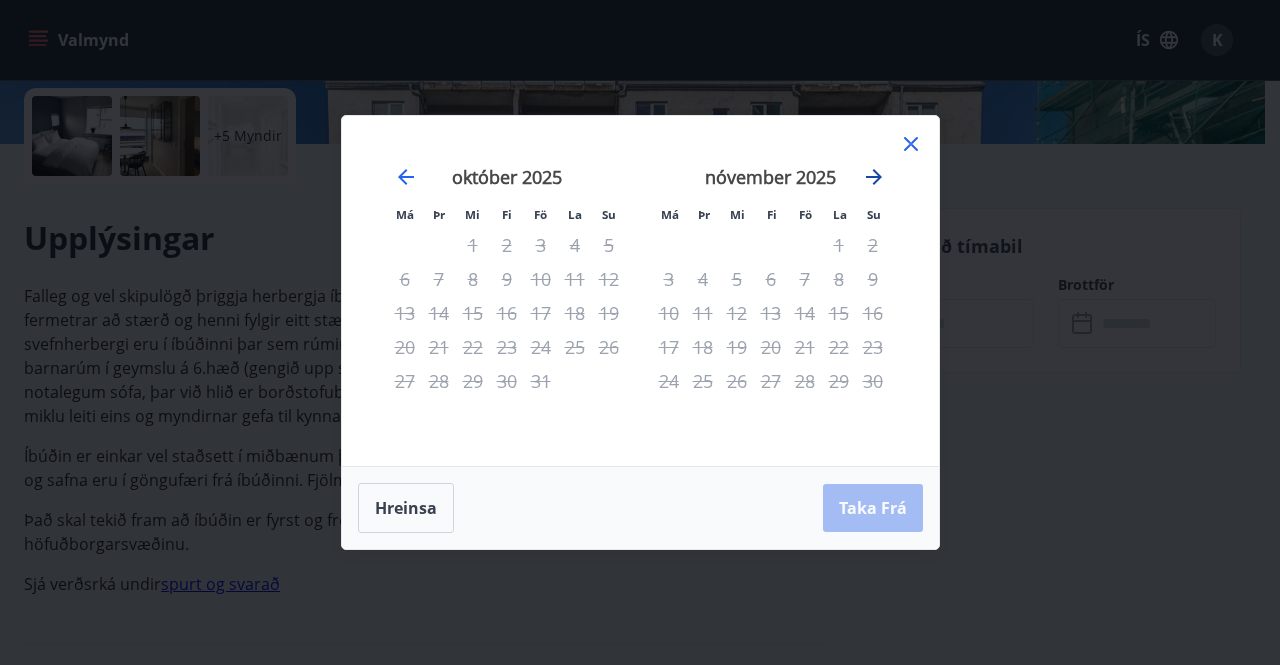 click 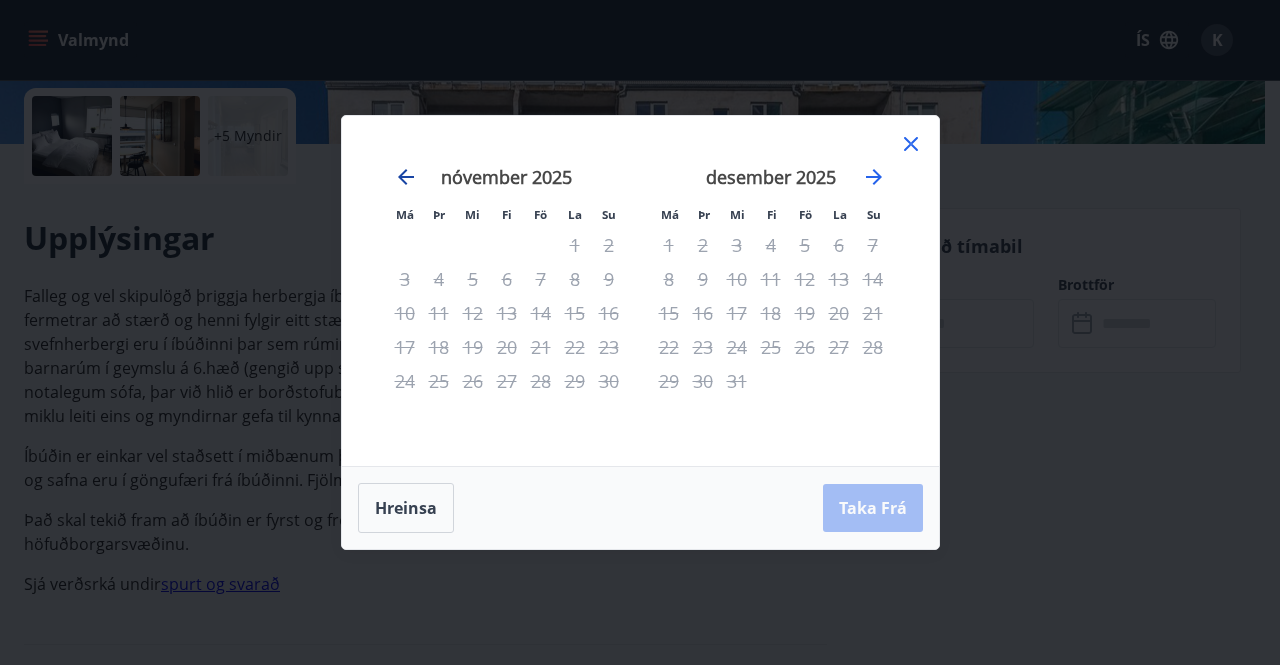 click 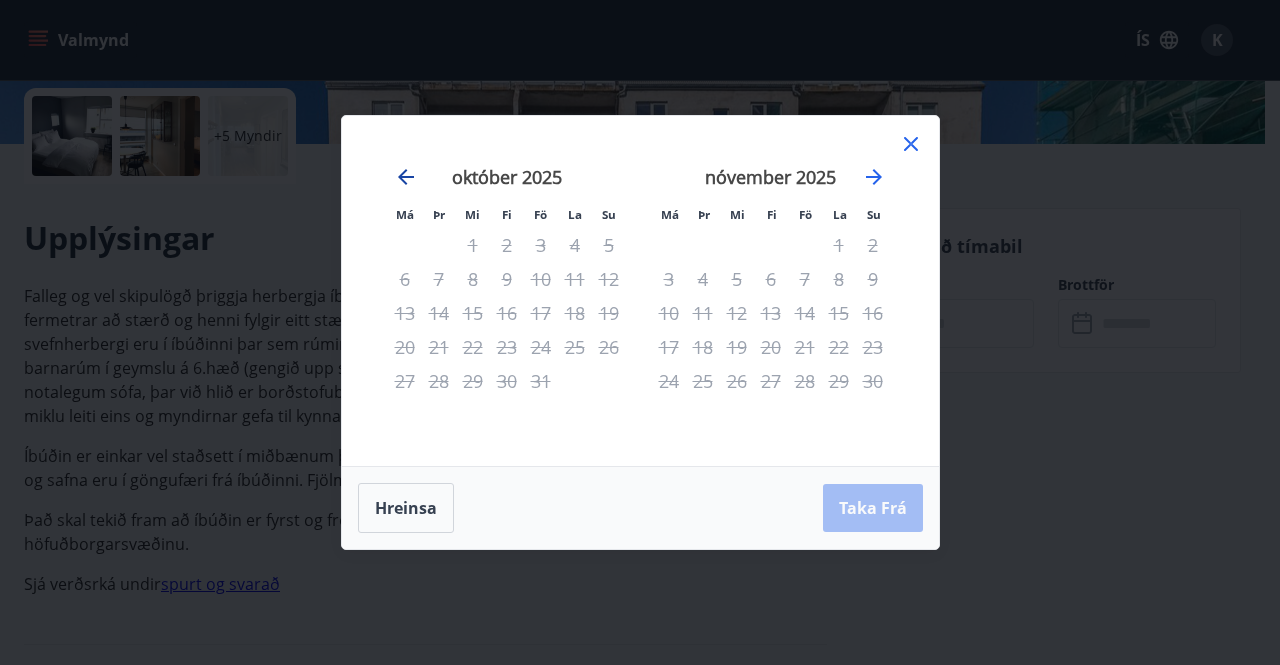 click 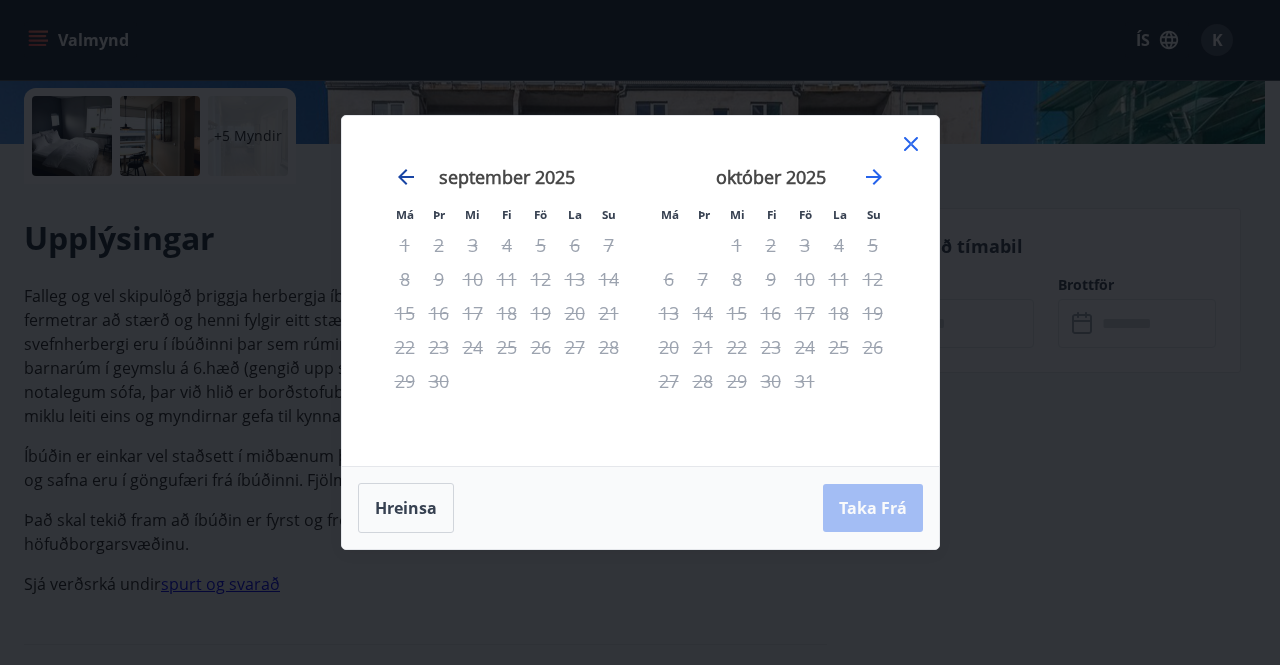 click 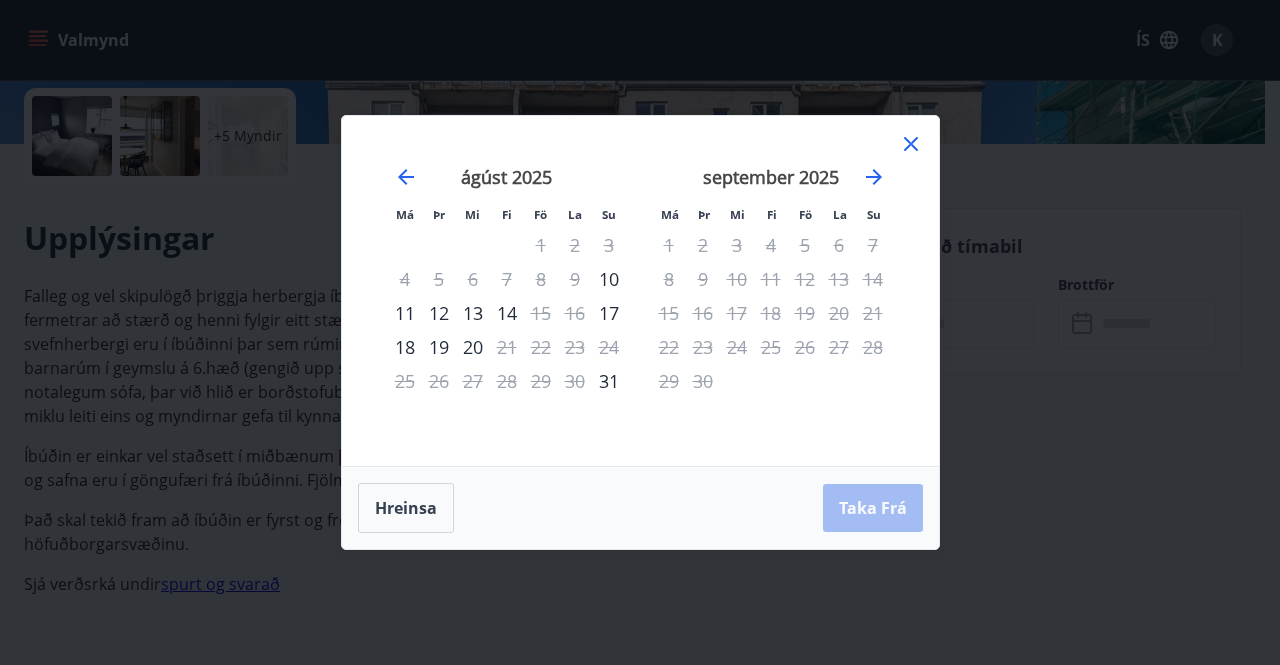 click 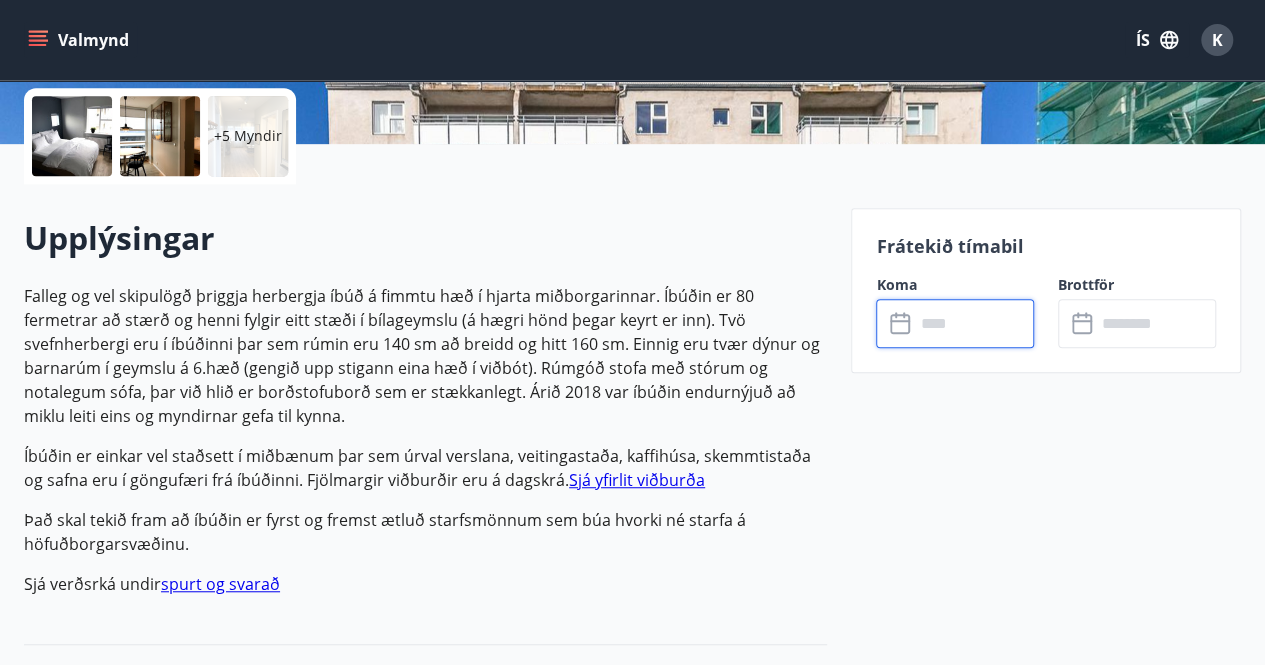 click at bounding box center [974, 323] 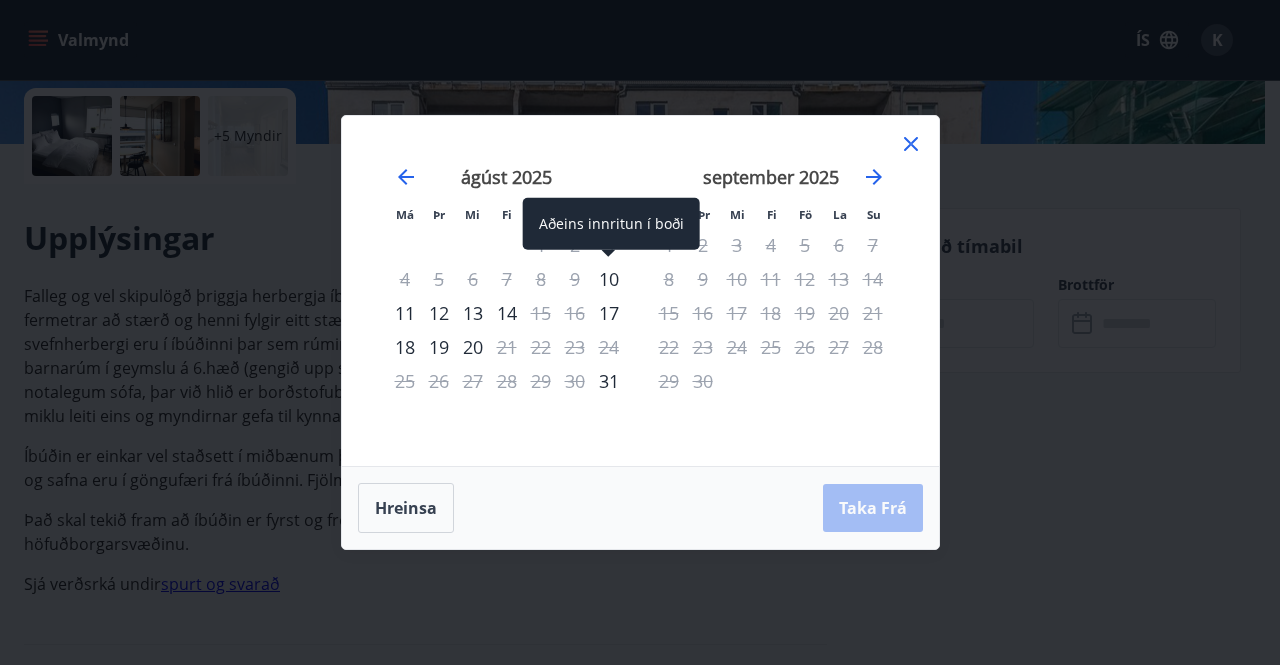 click on "10" at bounding box center [609, 279] 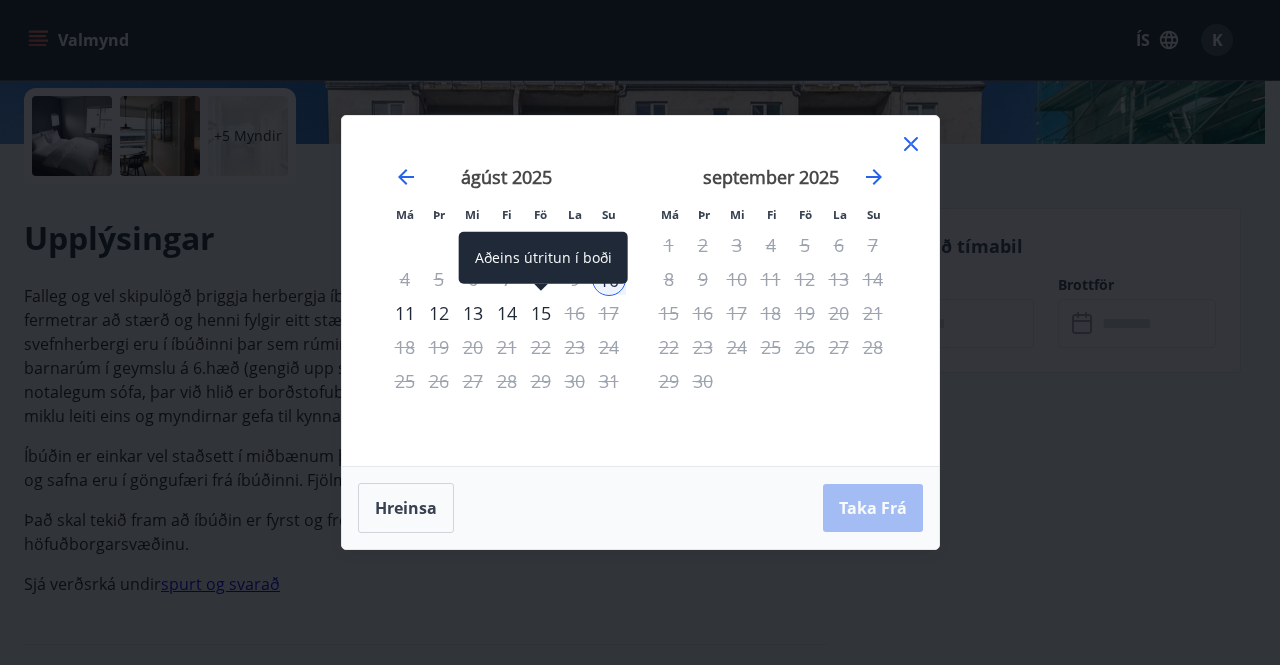click on "15" at bounding box center [541, 313] 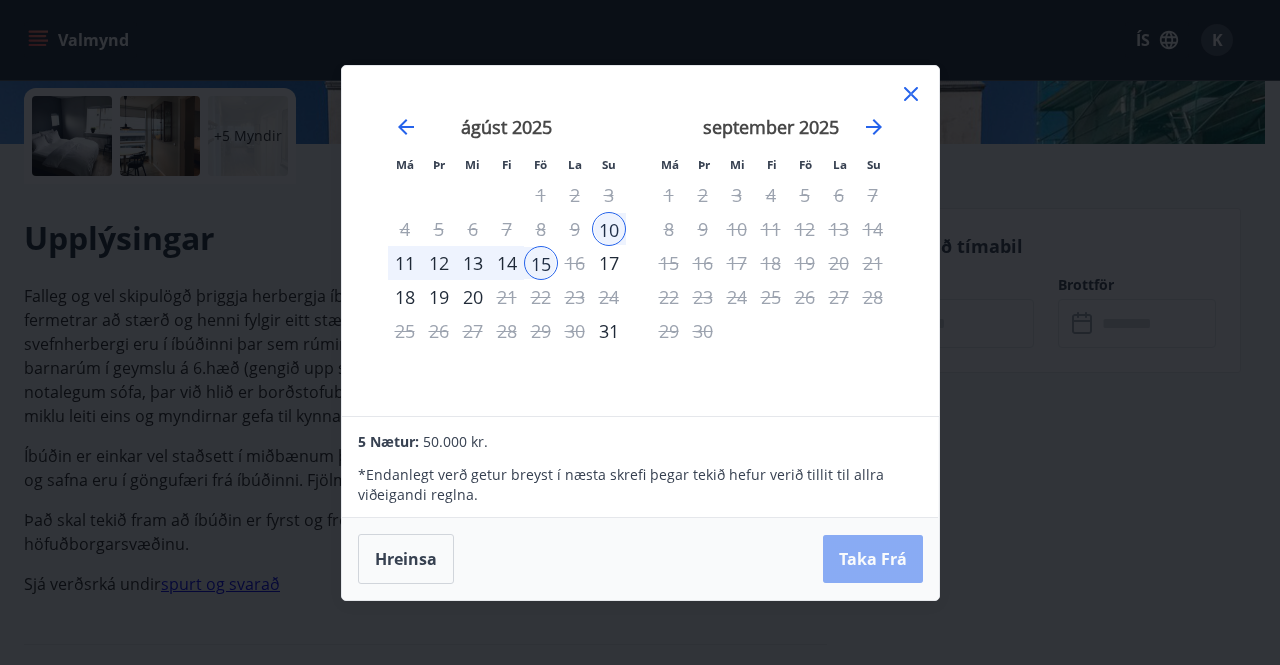 click on "Taka Frá" at bounding box center (873, 559) 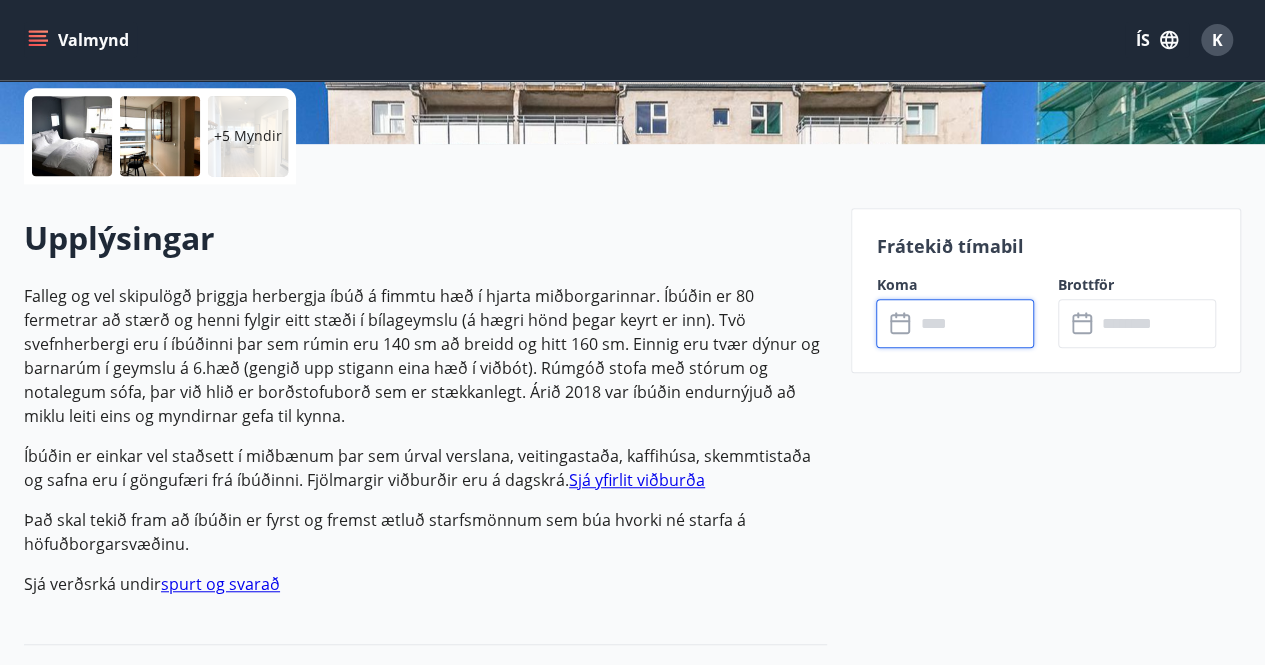 type on "******" 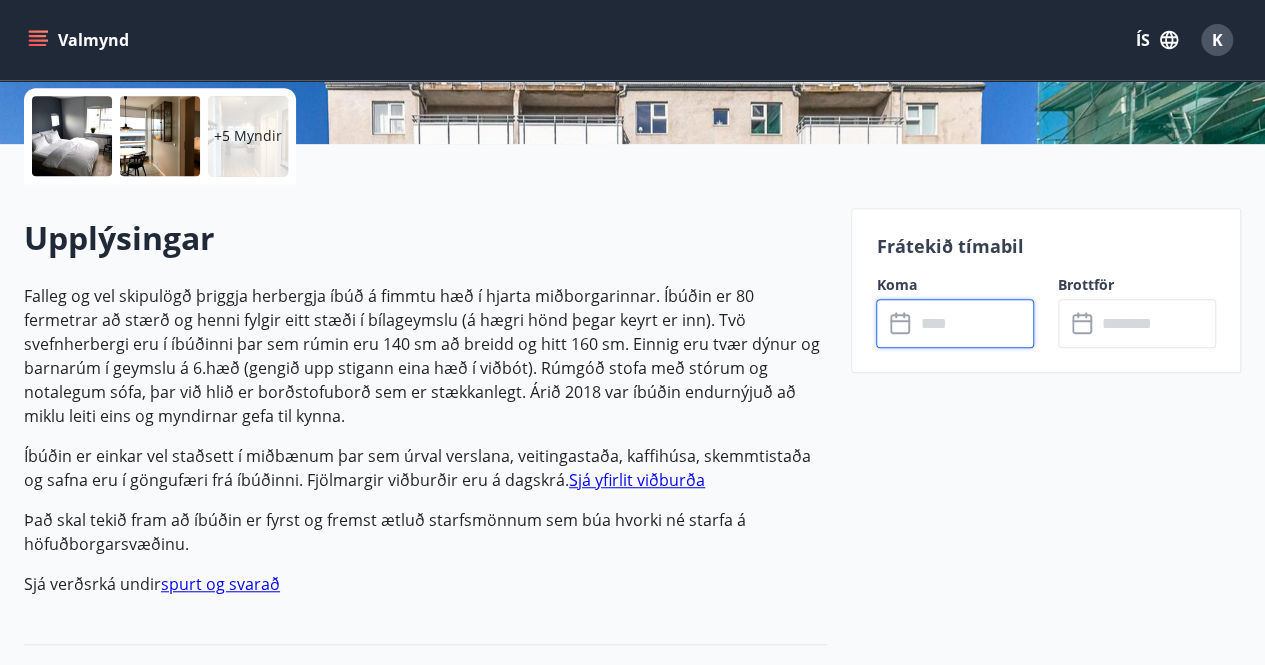 type on "******" 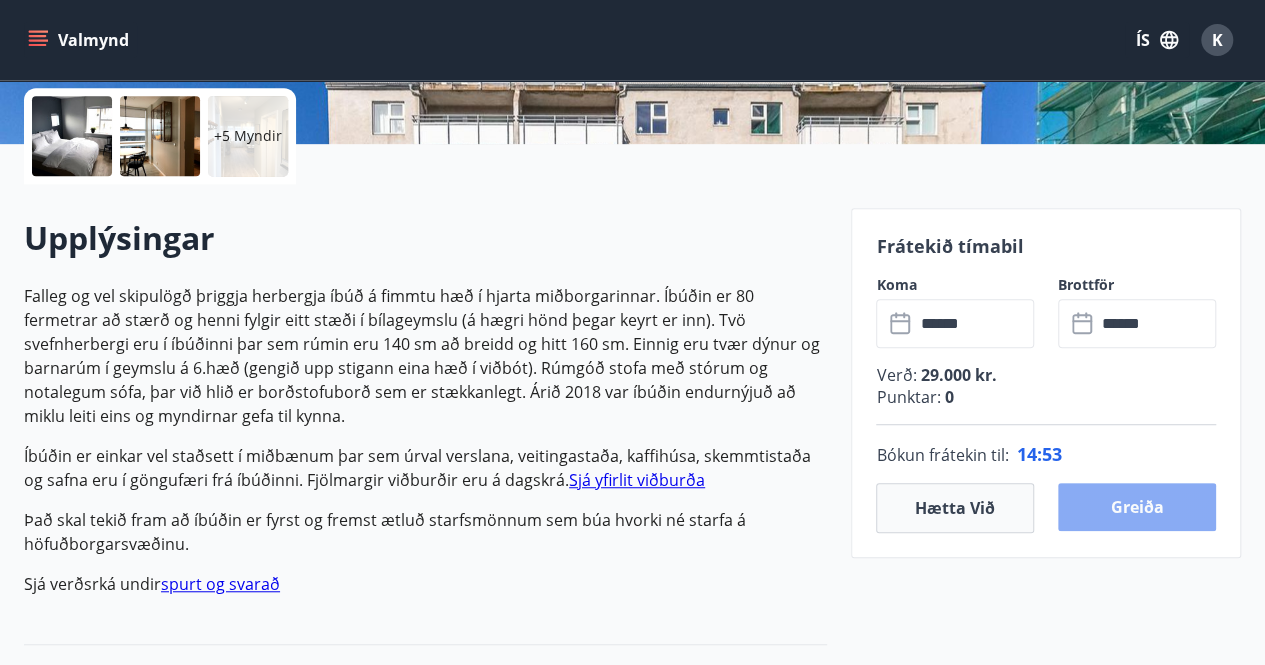 click on "Greiða" at bounding box center (1137, 507) 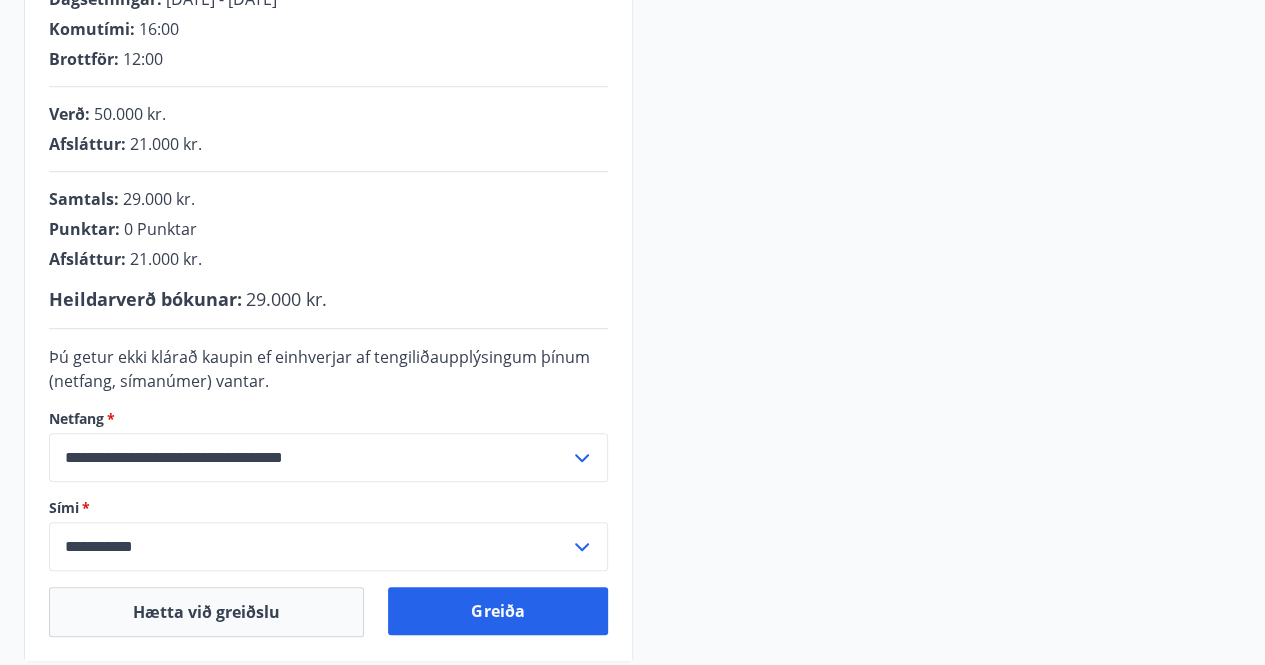 scroll, scrollTop: 456, scrollLeft: 0, axis: vertical 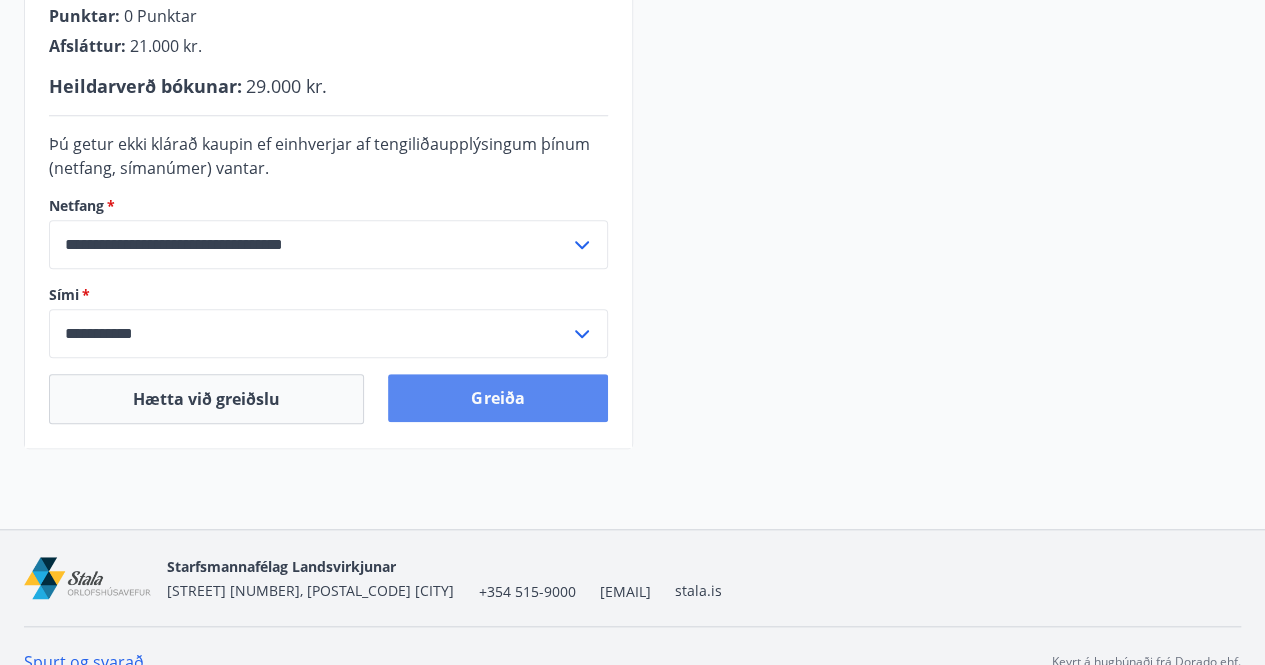 click on "Greiða" at bounding box center (497, 398) 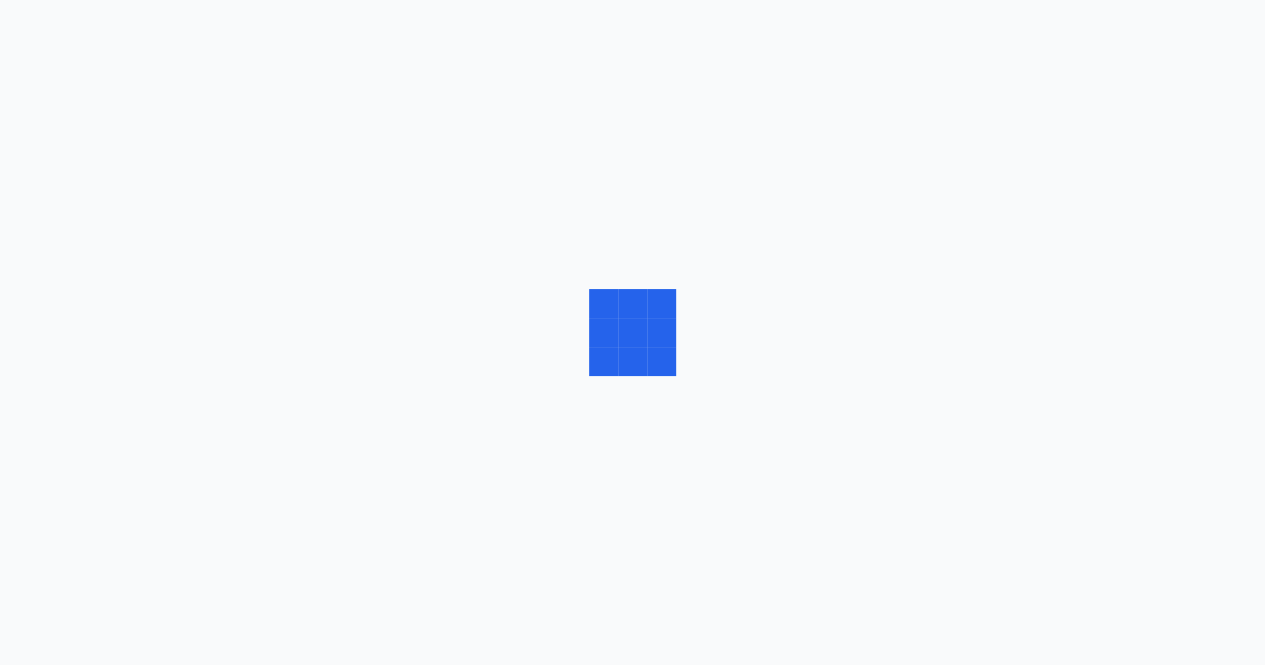 scroll, scrollTop: 0, scrollLeft: 0, axis: both 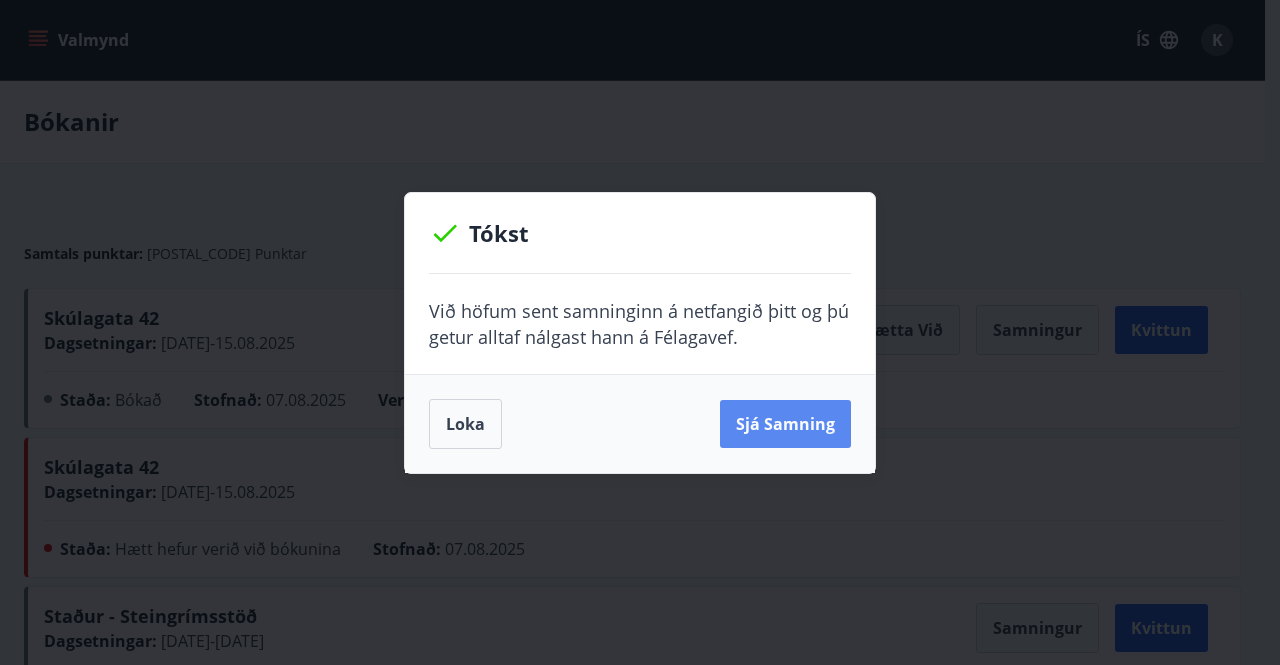 click on "Sjá samning" at bounding box center (785, 424) 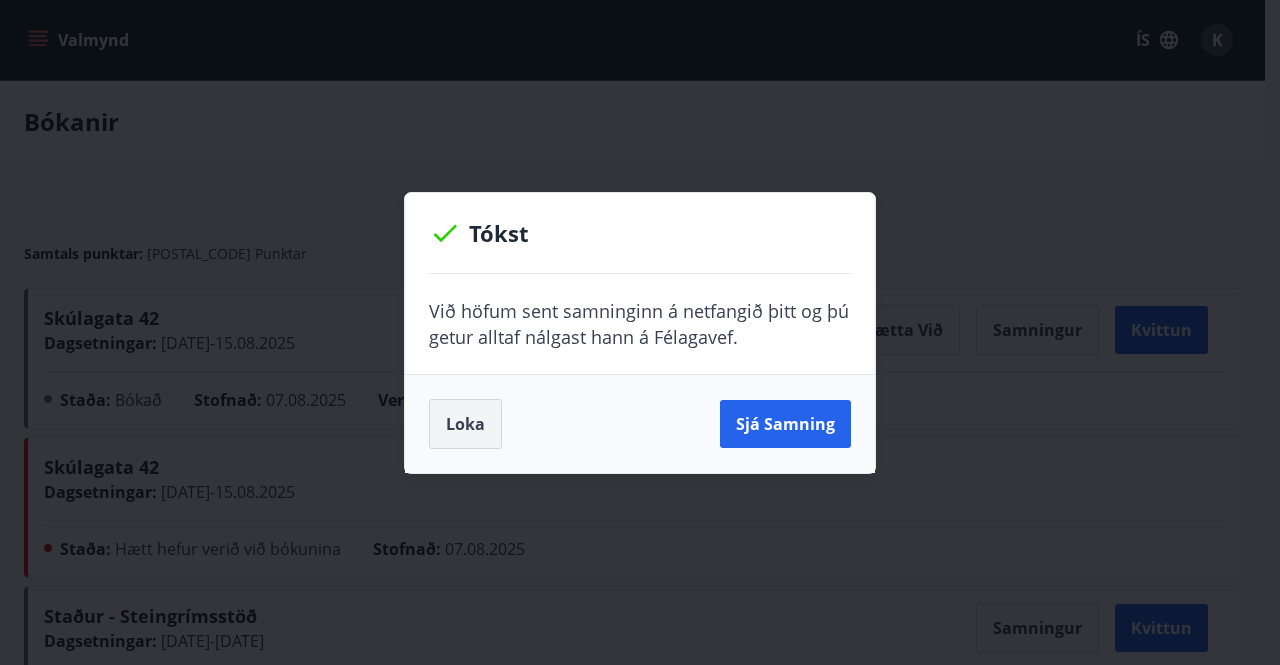 click on "Loka" at bounding box center (465, 424) 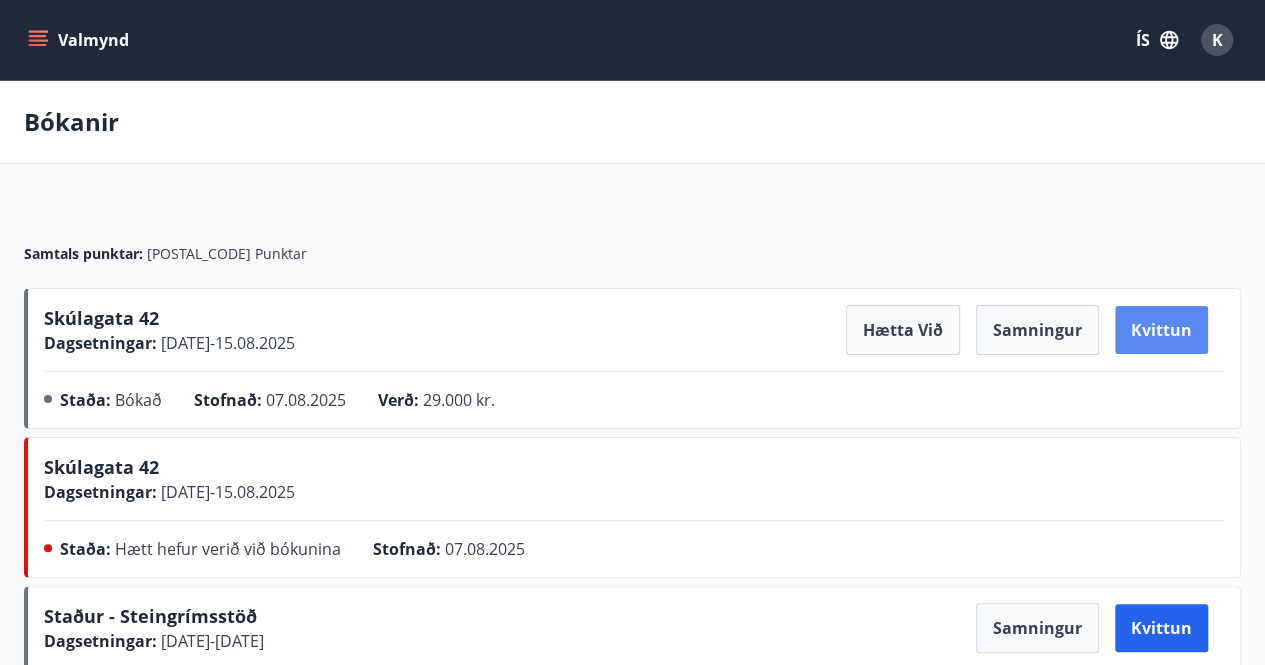 click on "Kvittun" at bounding box center [1161, 330] 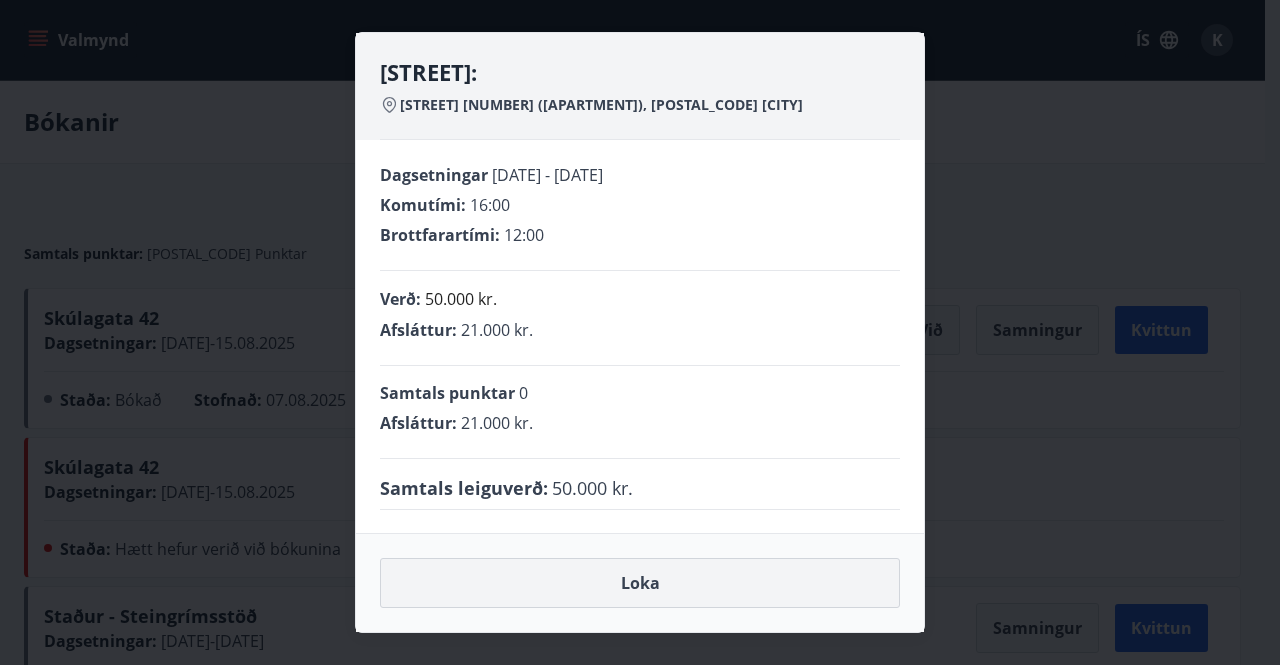 click on "Loka" at bounding box center [640, 583] 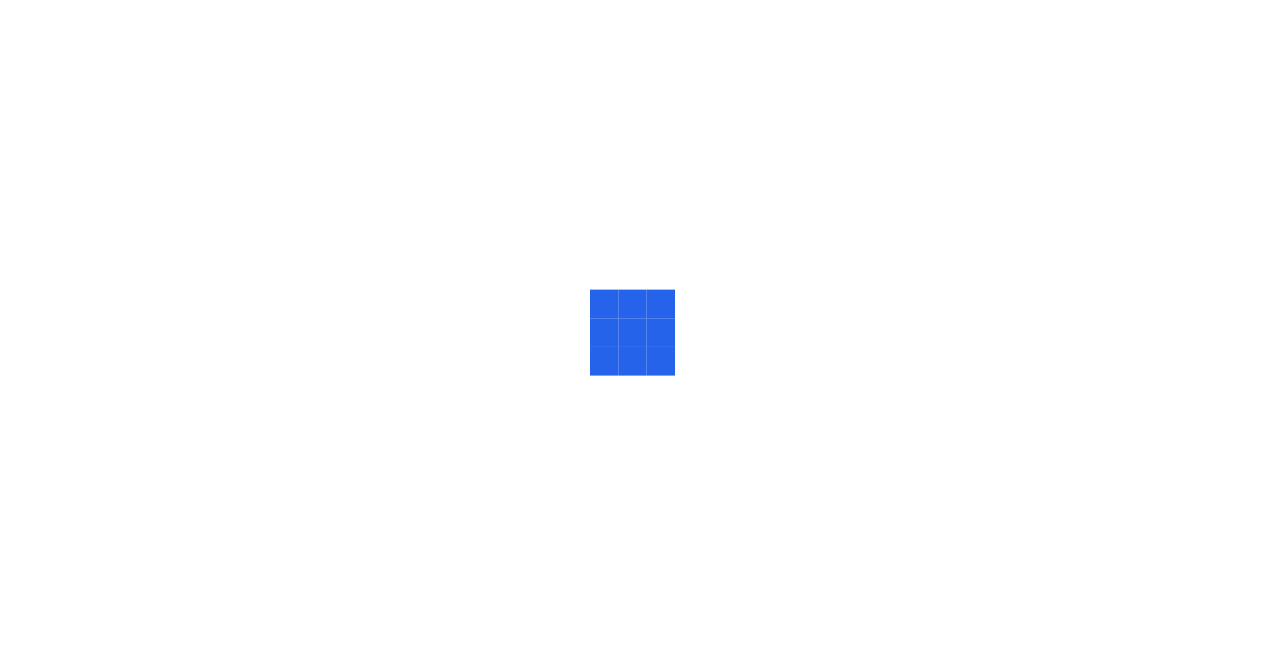 scroll, scrollTop: 0, scrollLeft: 0, axis: both 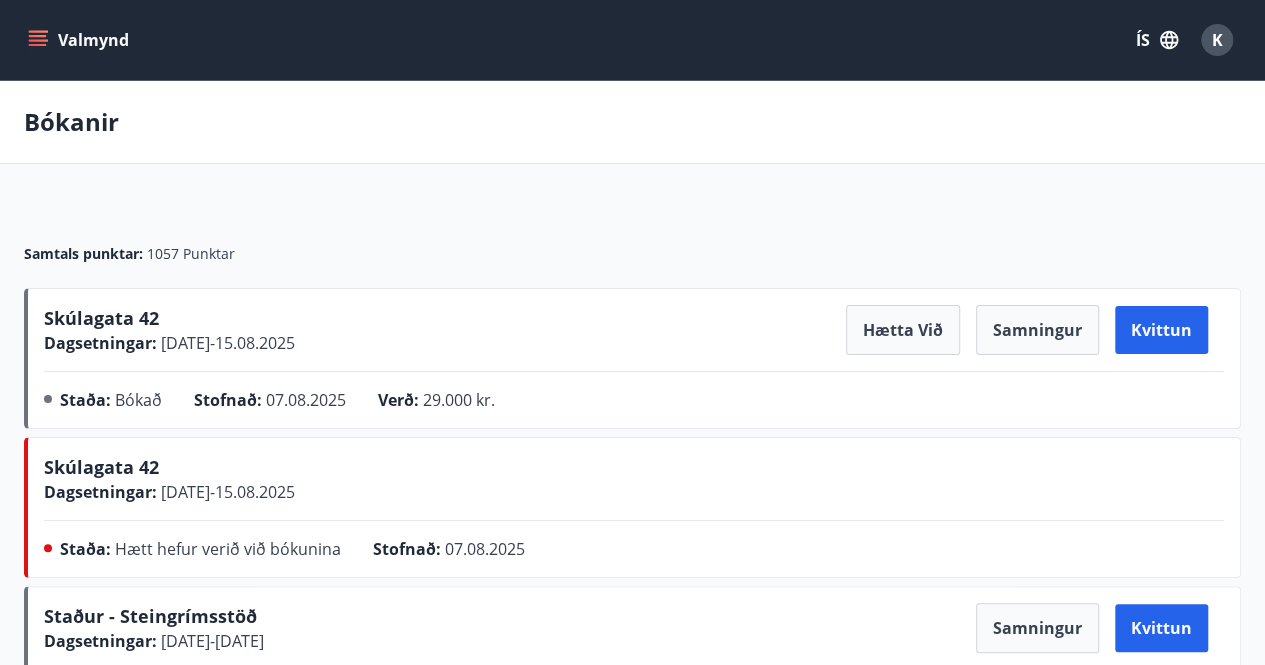 click on "Valmynd" at bounding box center (80, 40) 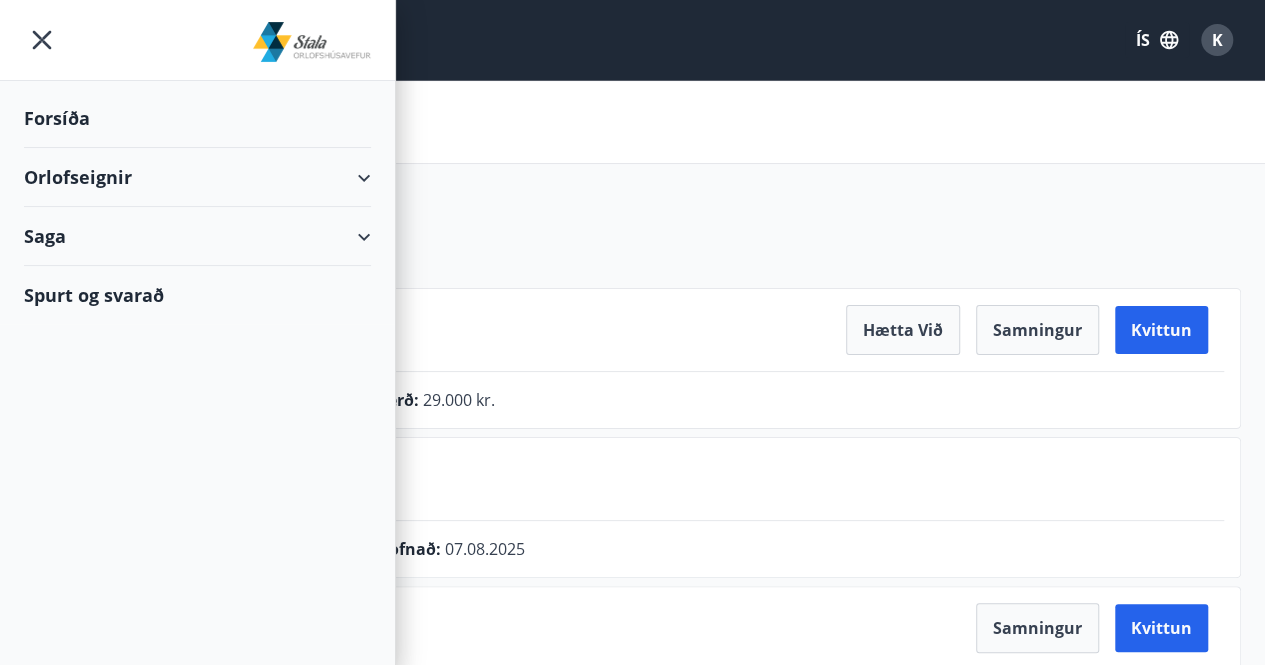 click on "Forsíða" at bounding box center (197, 118) 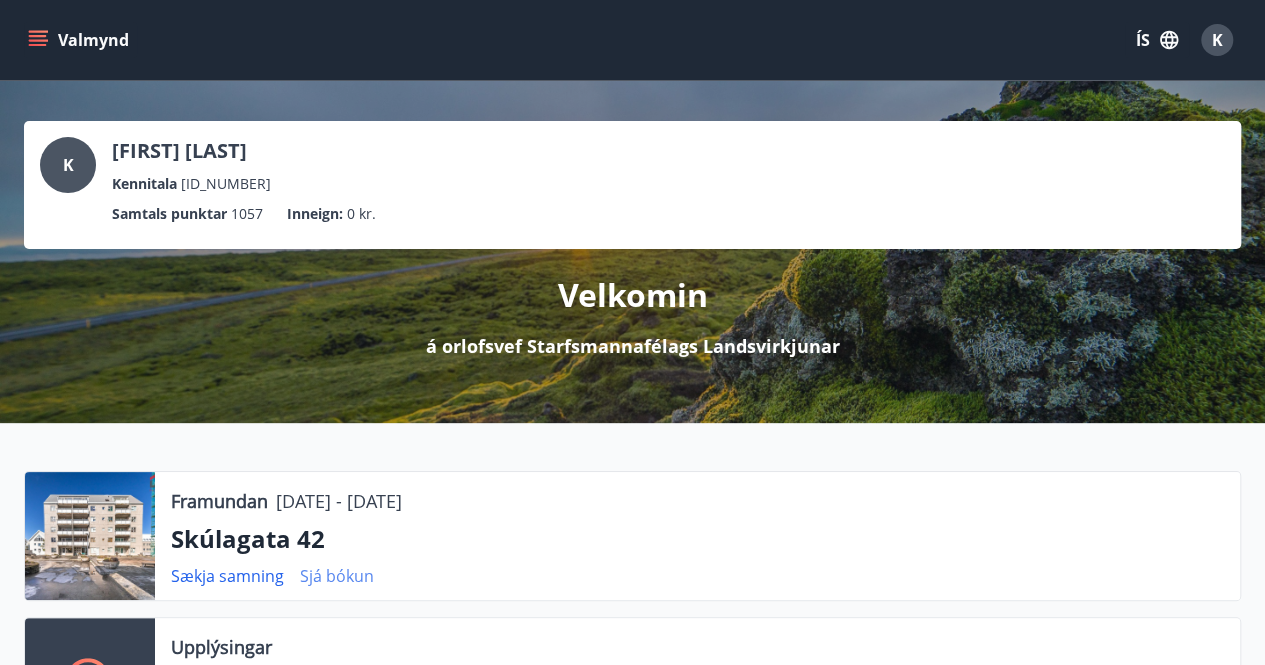 click on "Sjá bókun" at bounding box center (337, 576) 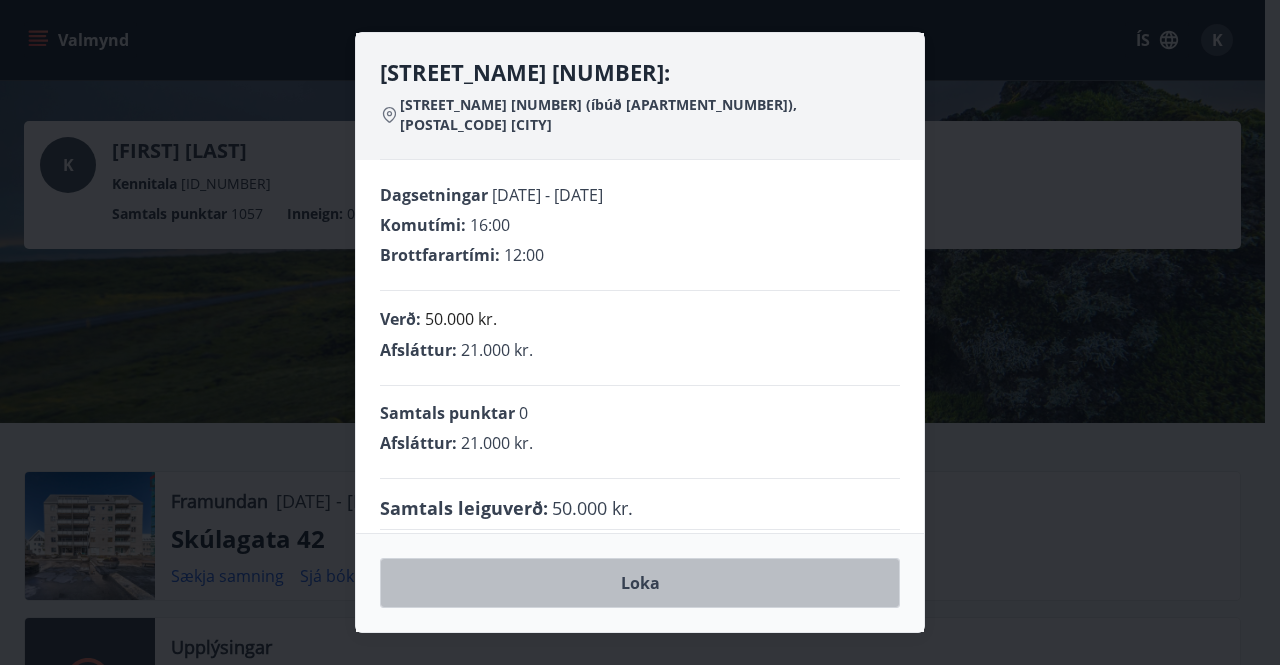 click on "Loka" at bounding box center [640, 583] 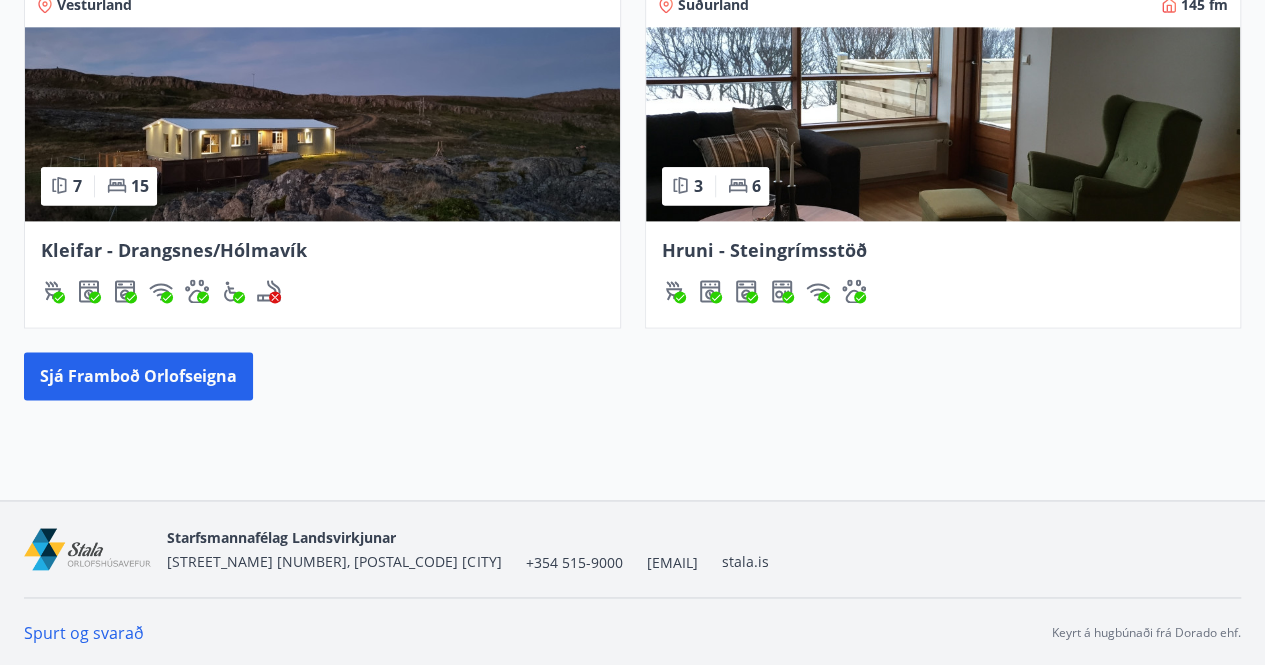 scroll, scrollTop: 0, scrollLeft: 0, axis: both 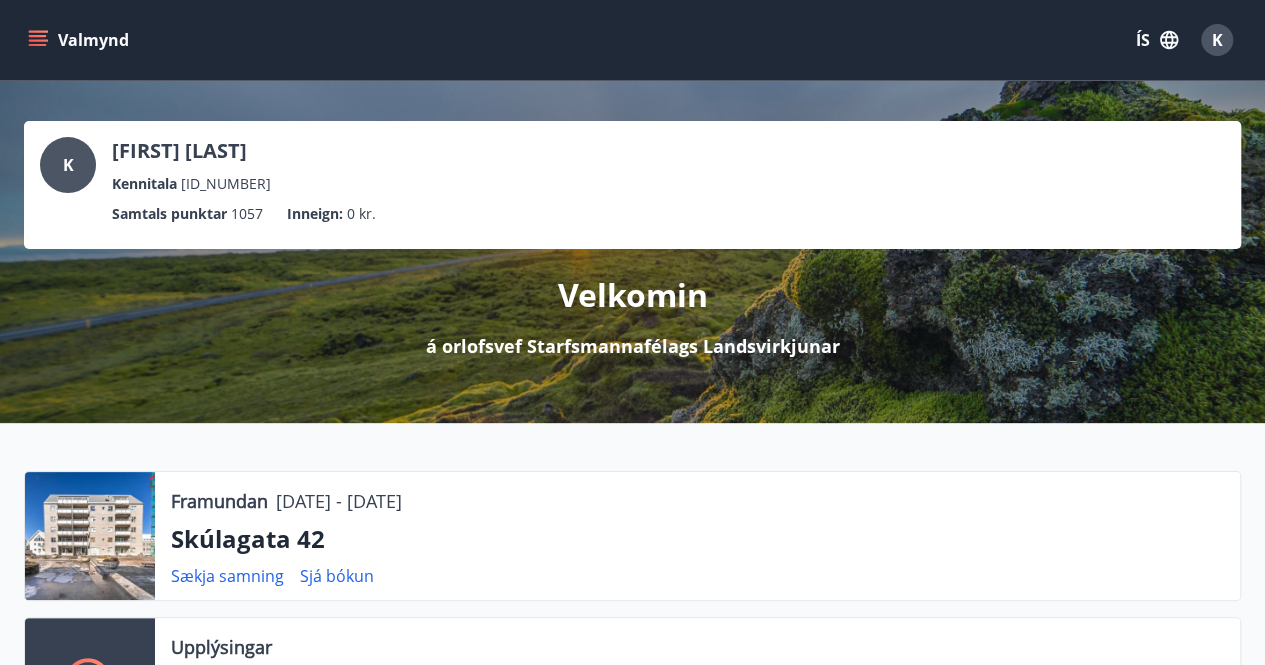 click 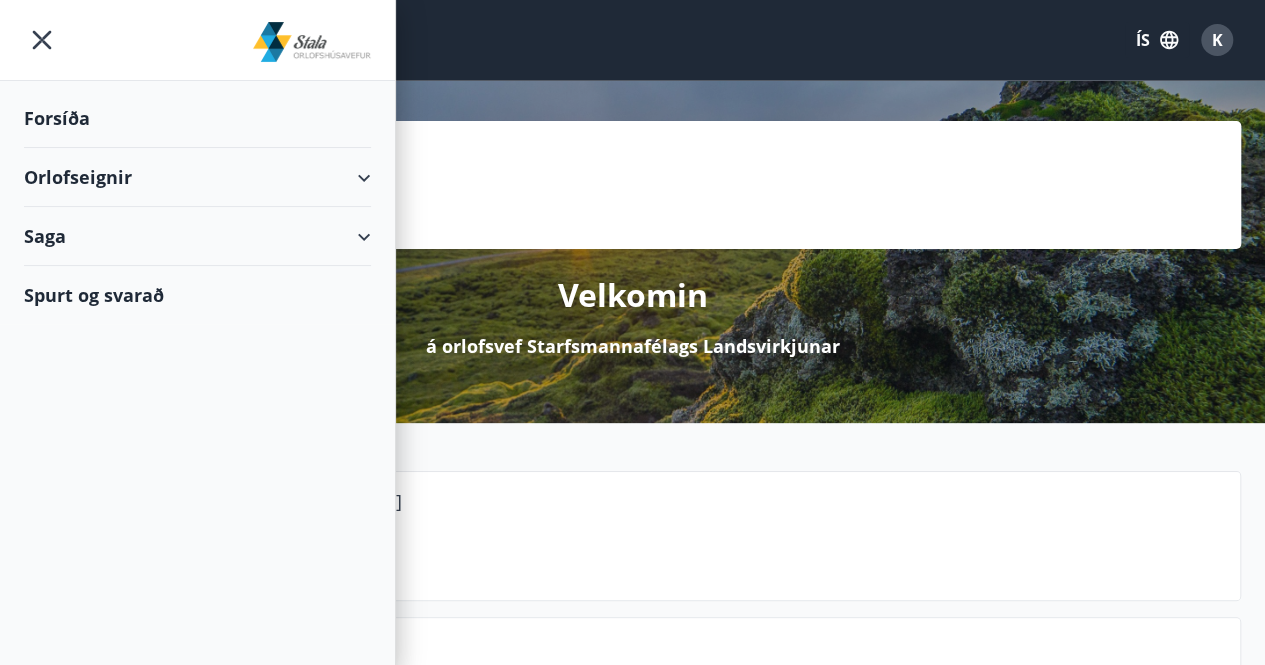 click on "Orlofseignir" at bounding box center [197, 177] 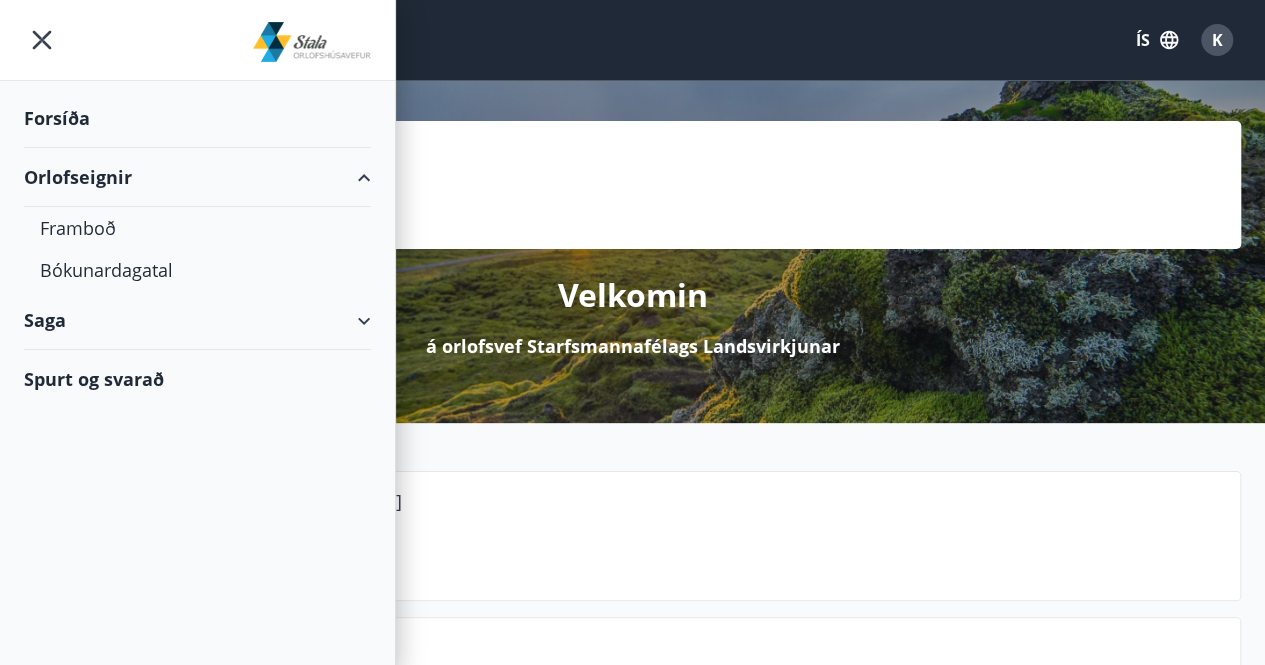click on "Orlofseignir" at bounding box center (197, 177) 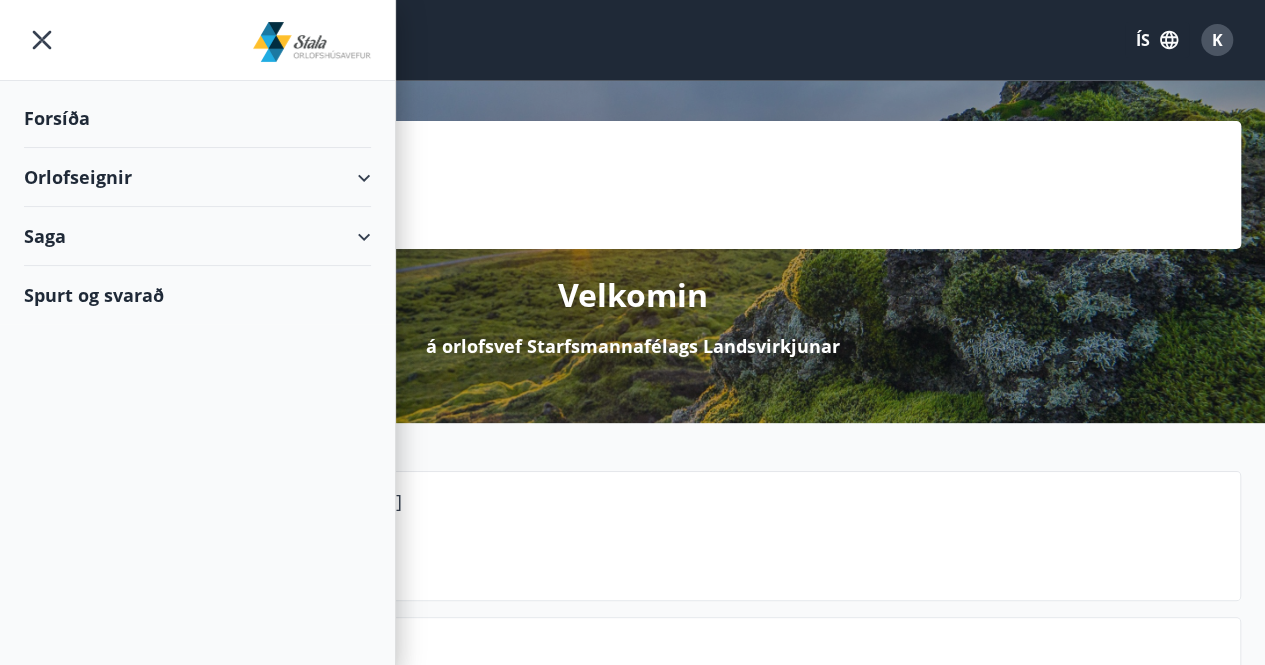 click on "Orlofseignir" at bounding box center [197, 177] 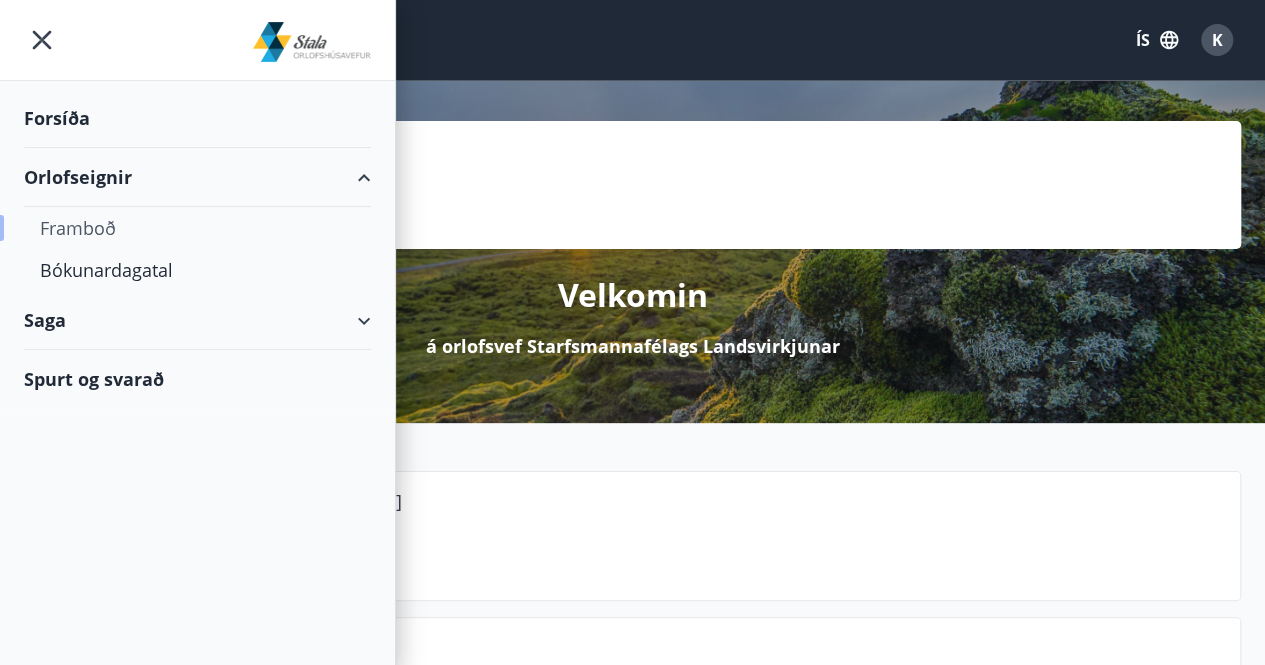 click on "Framboð" at bounding box center (197, 228) 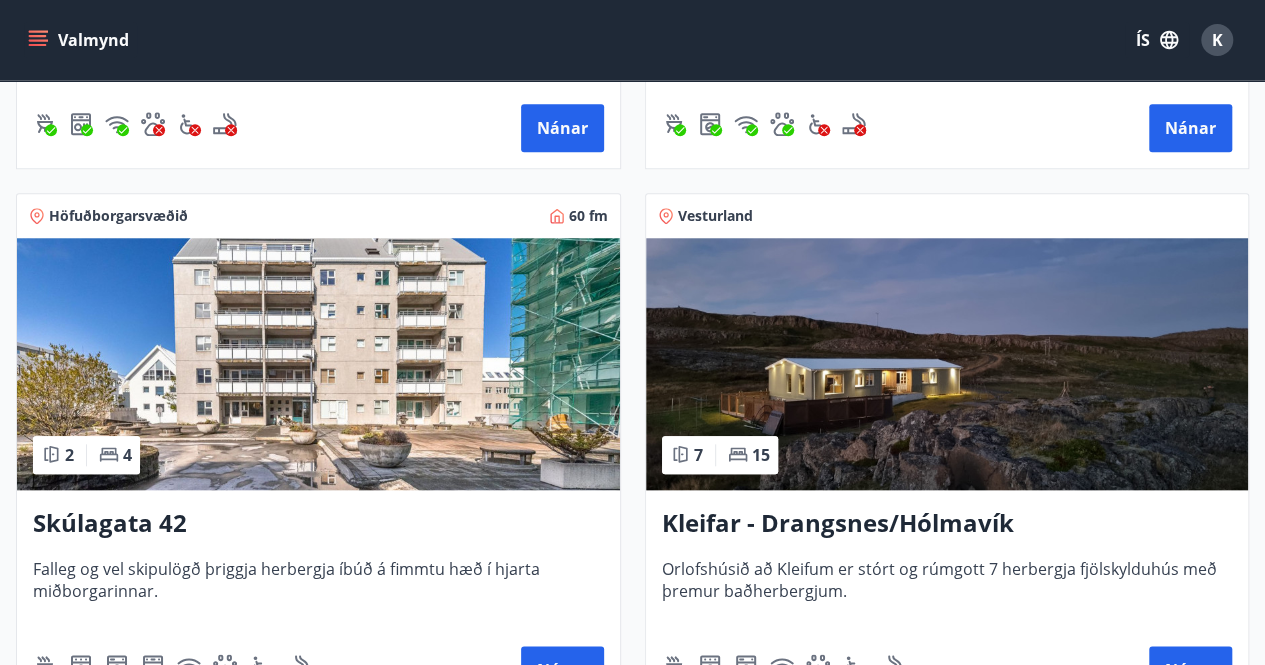 scroll, scrollTop: 788, scrollLeft: 0, axis: vertical 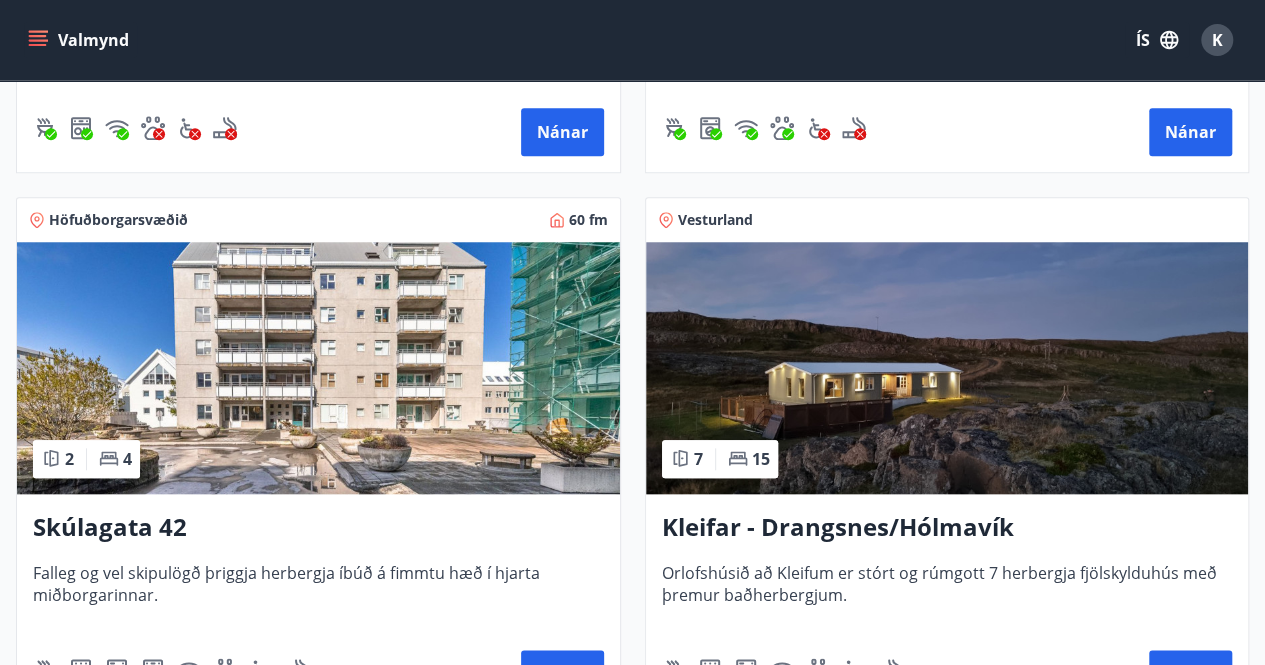 click at bounding box center (318, 368) 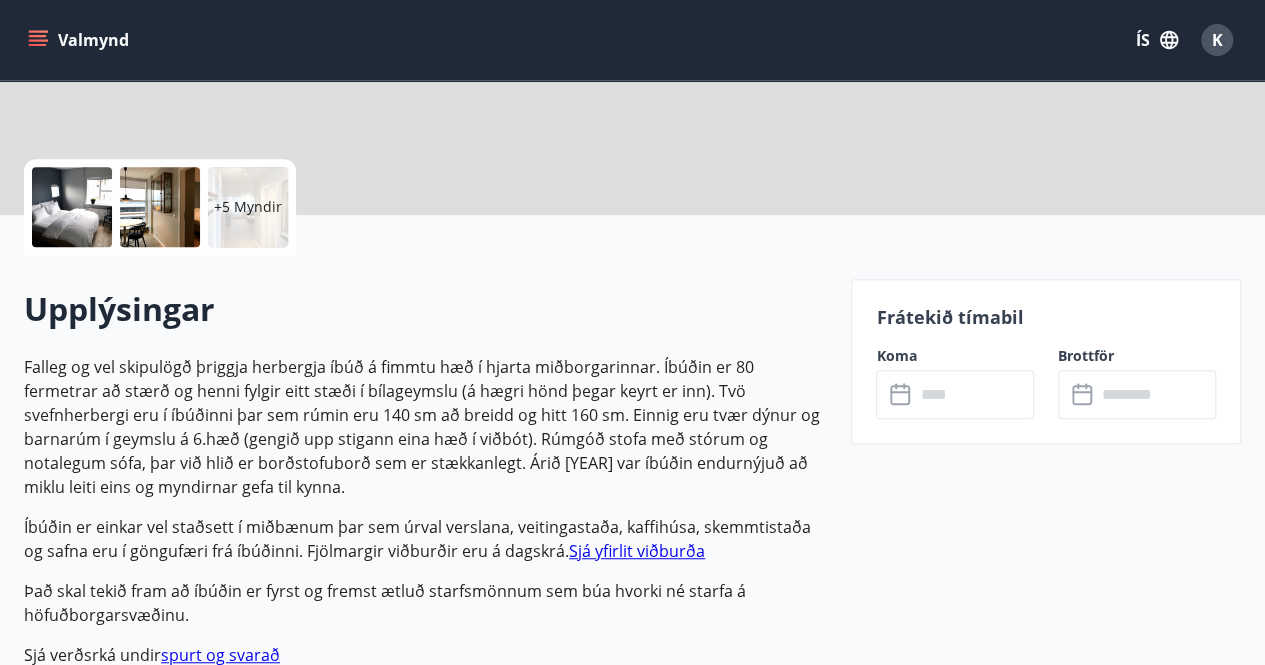 scroll, scrollTop: 0, scrollLeft: 0, axis: both 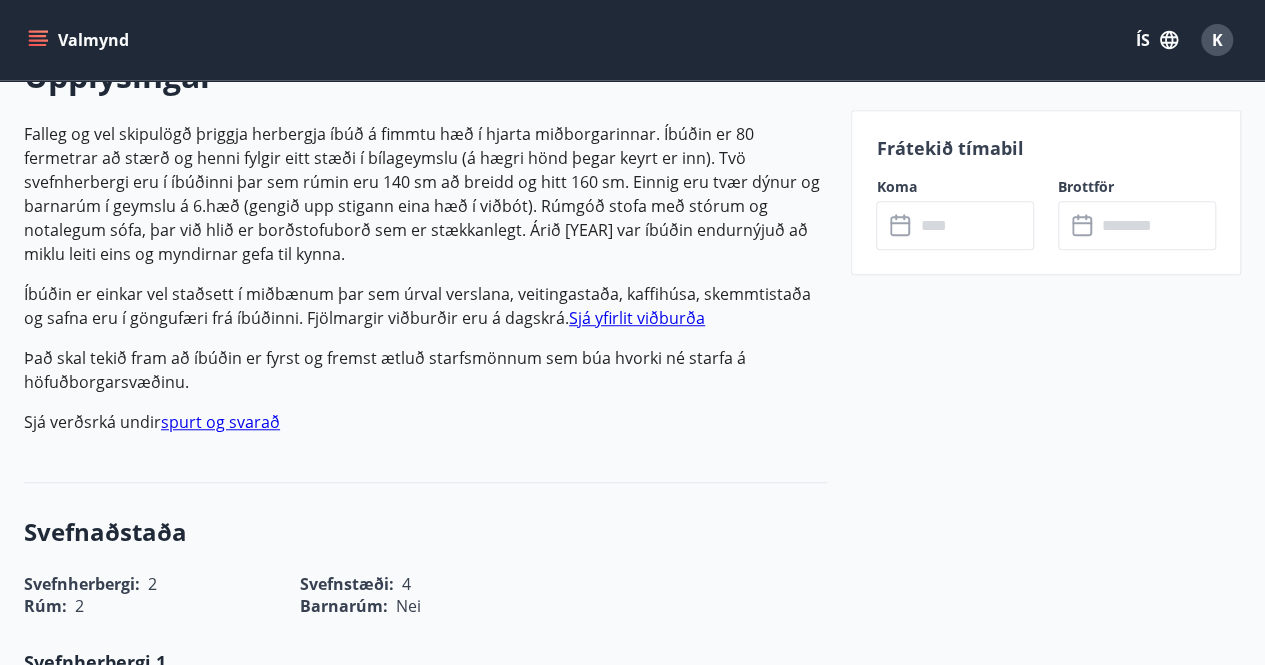 click at bounding box center [974, 225] 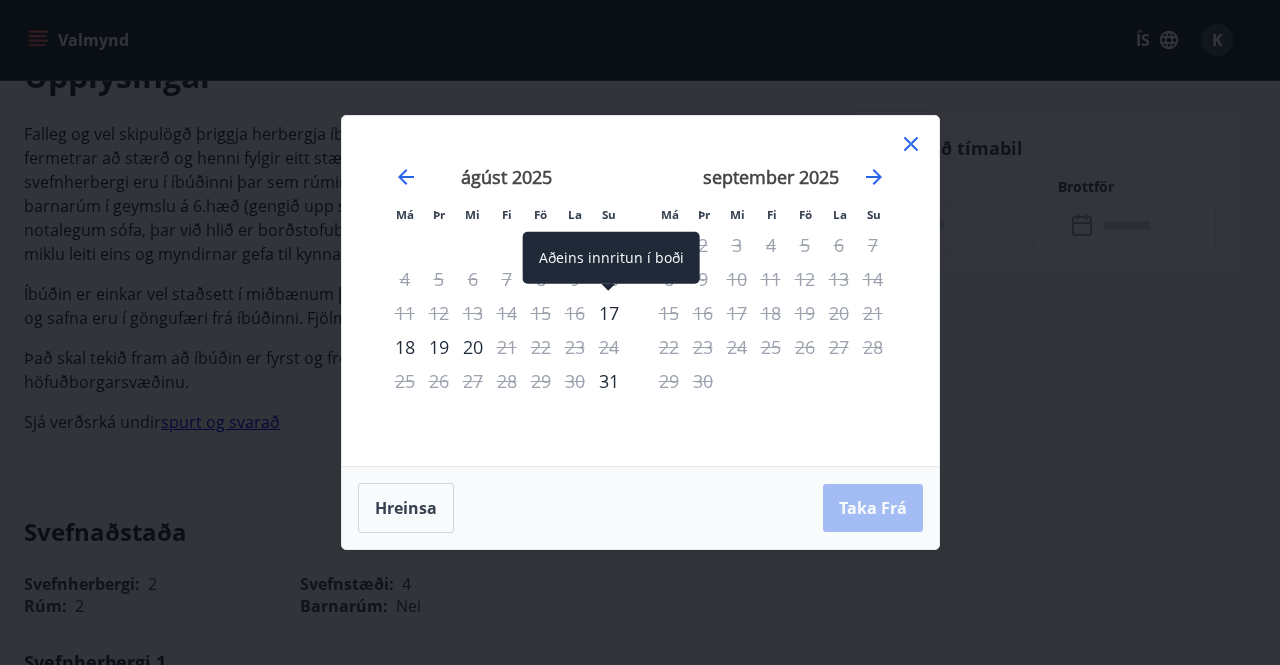 click on "17" at bounding box center [609, 313] 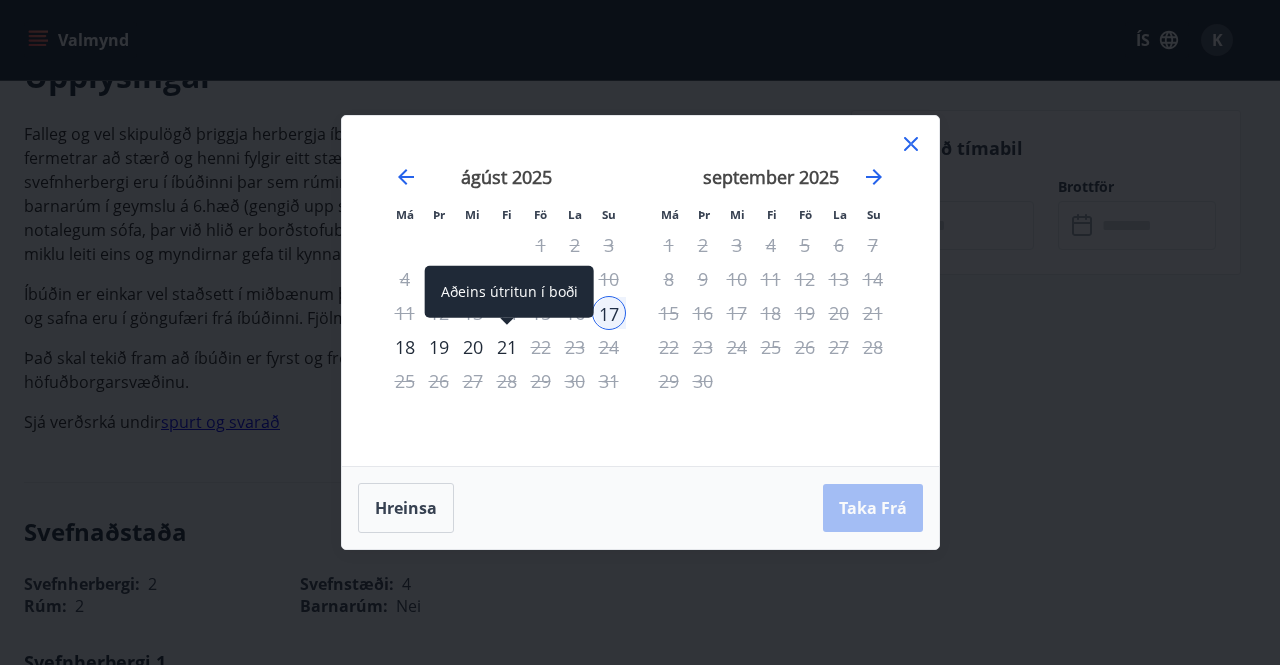 click on "21" at bounding box center [507, 347] 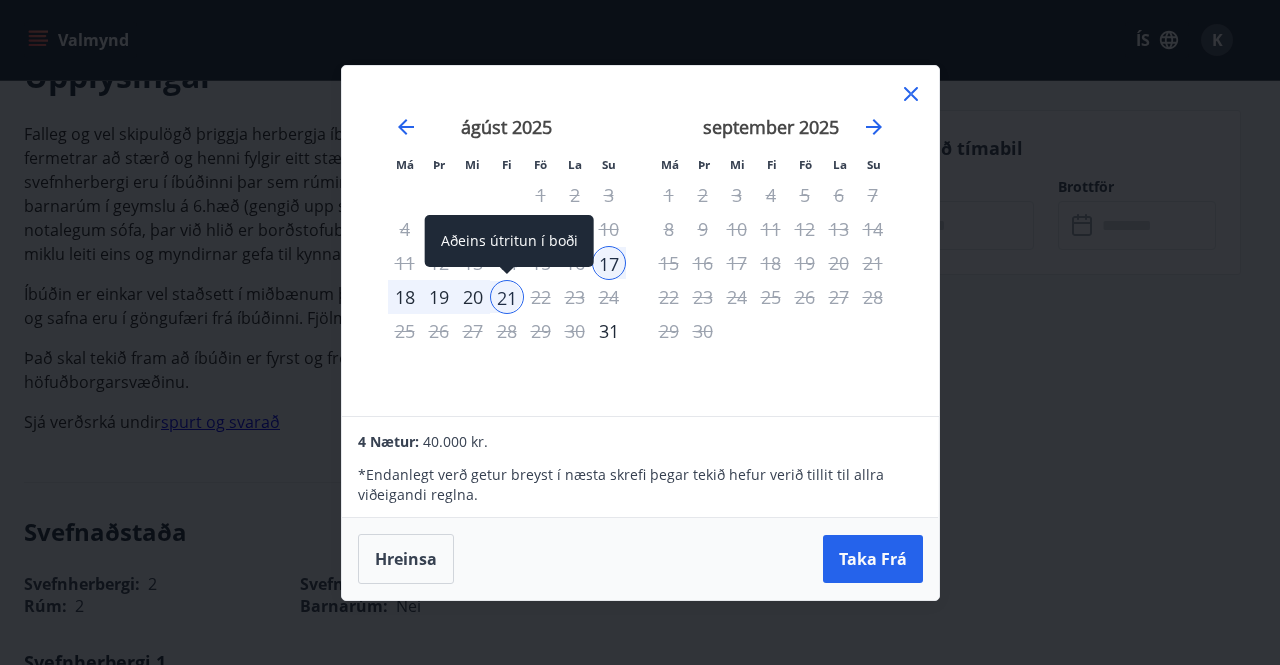 click on "28" at bounding box center [507, 331] 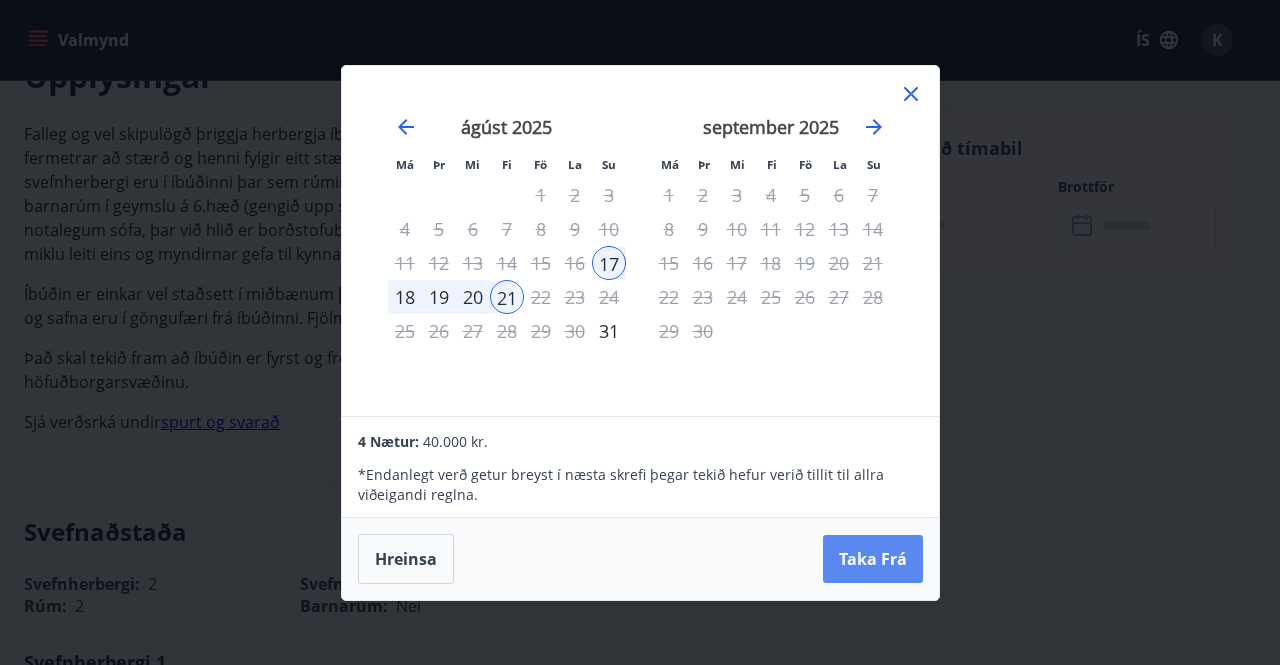 click on "Taka Frá" at bounding box center (873, 559) 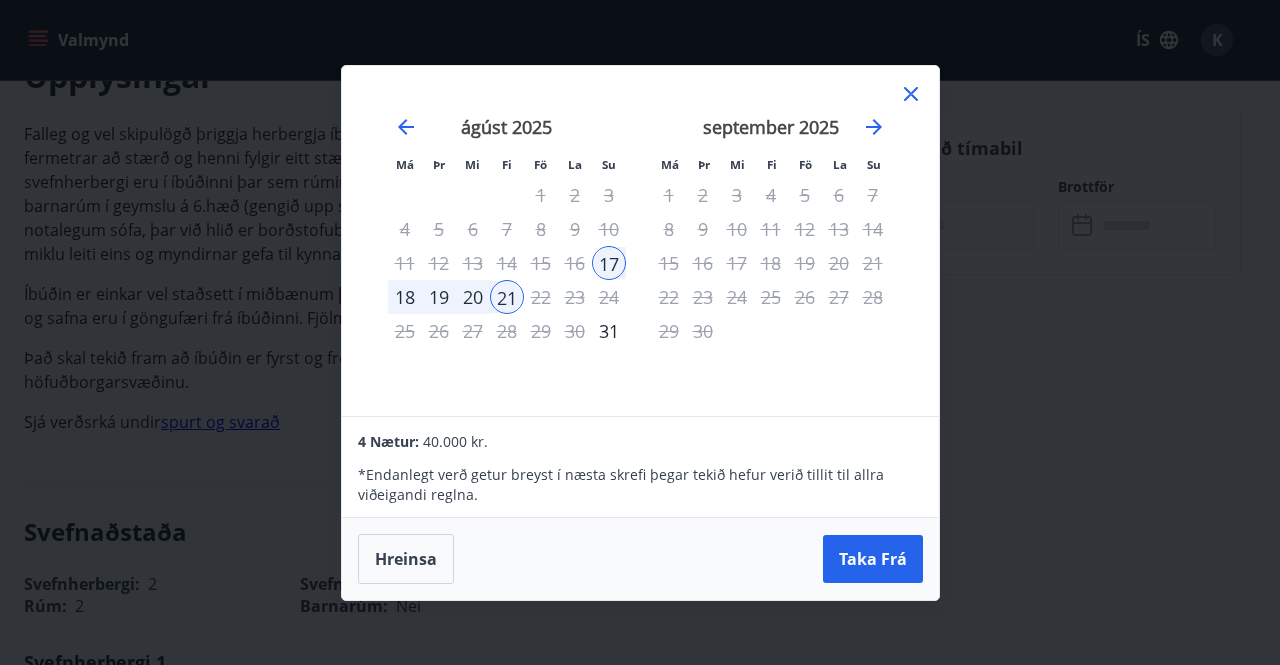 click 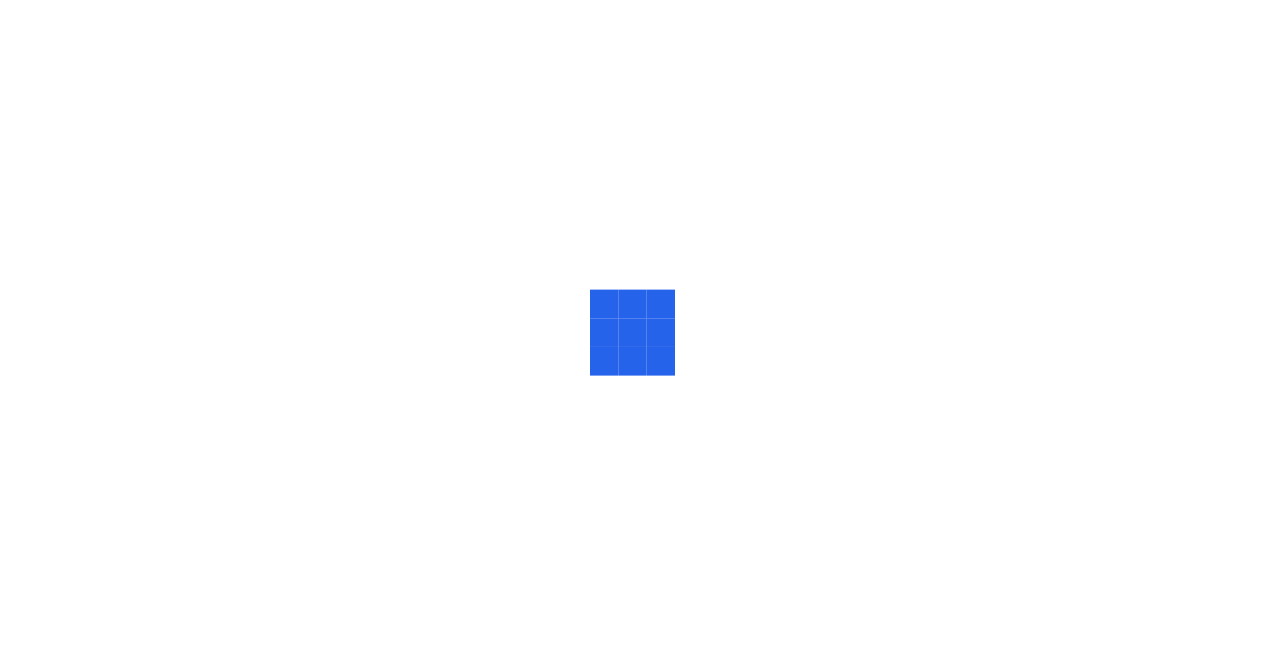scroll, scrollTop: 0, scrollLeft: 0, axis: both 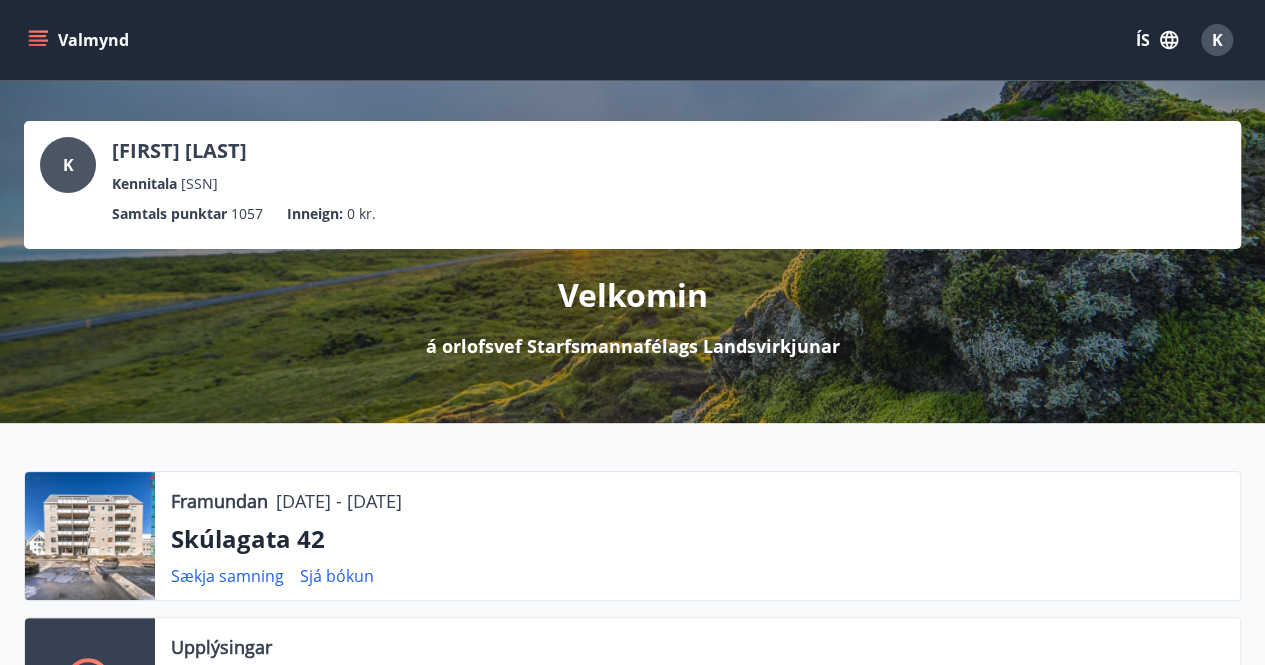 click on "Valmynd" at bounding box center [80, 40] 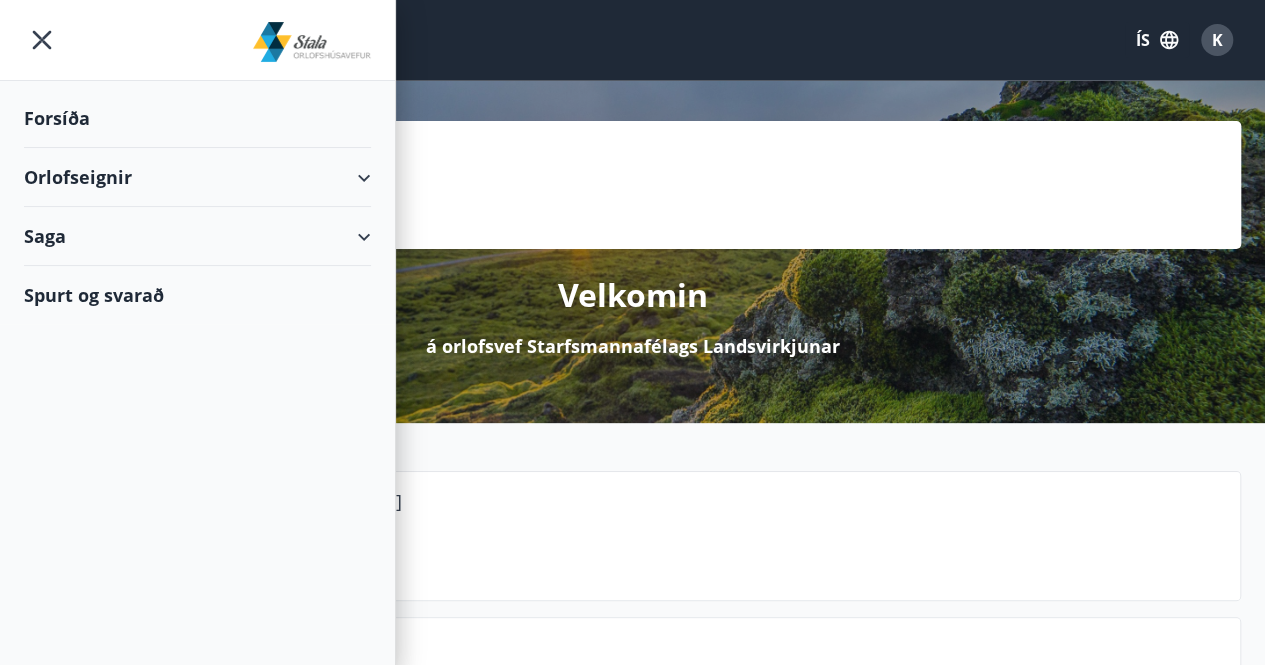click on "Orlofseignir" at bounding box center (197, 177) 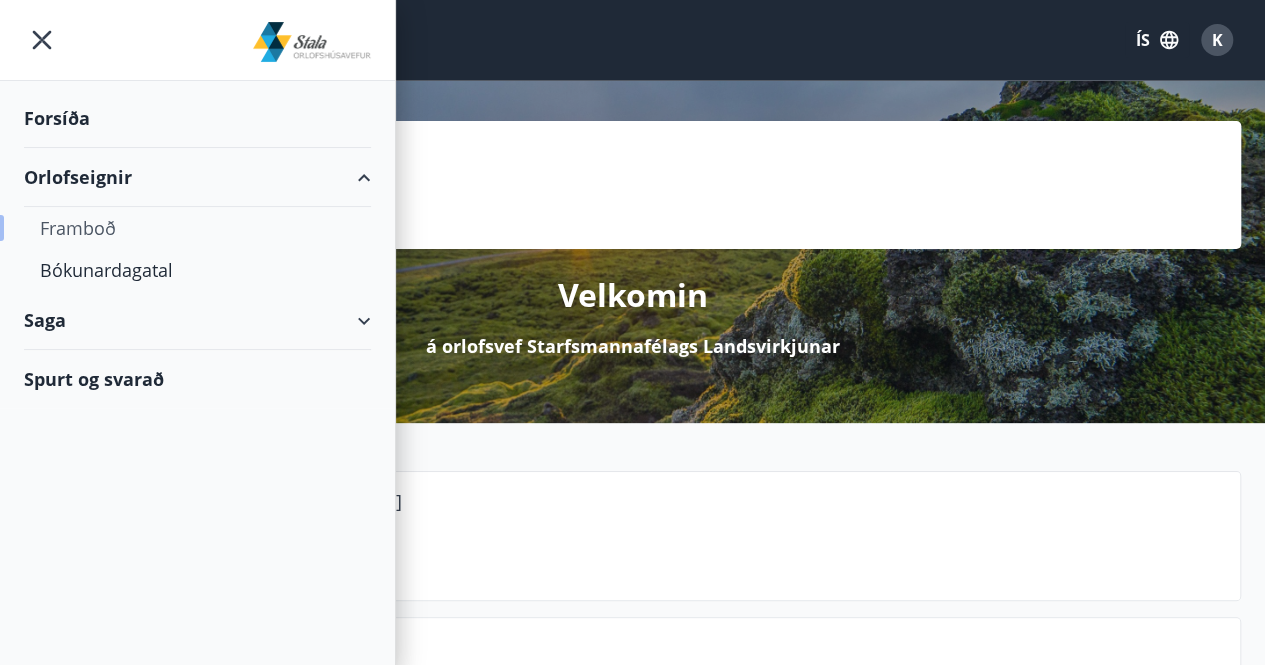 click on "Framboð" at bounding box center [197, 228] 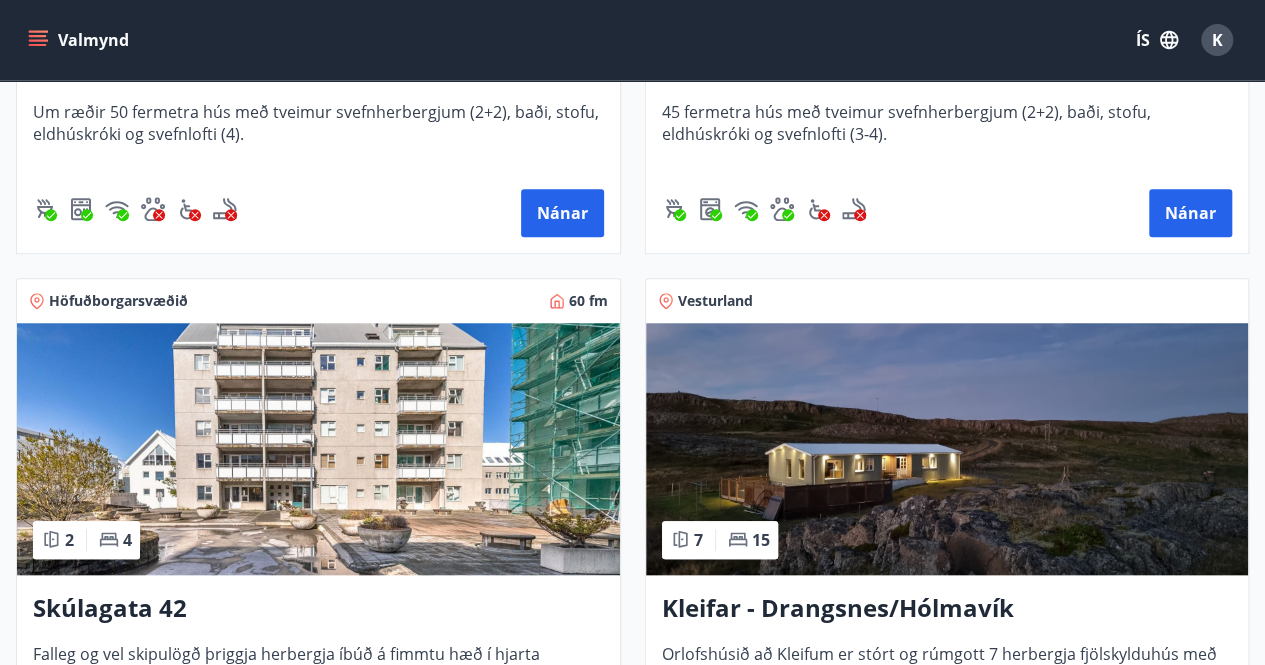 scroll, scrollTop: 725, scrollLeft: 0, axis: vertical 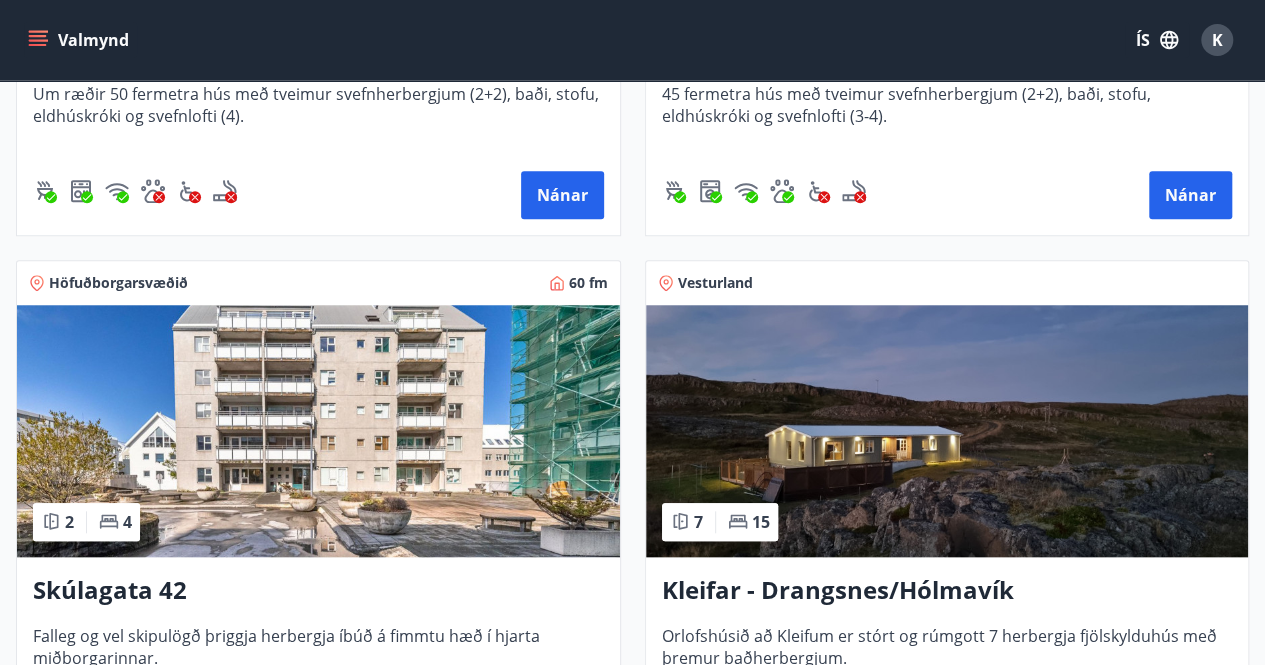 click at bounding box center [318, 431] 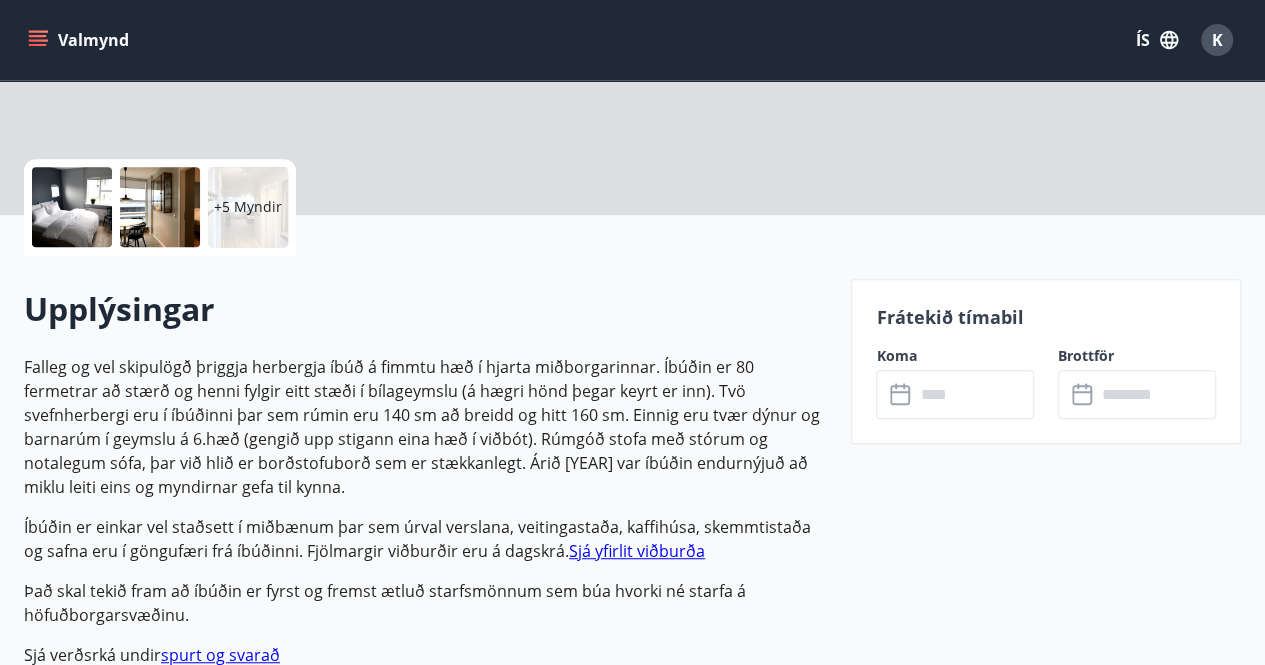 scroll, scrollTop: 0, scrollLeft: 0, axis: both 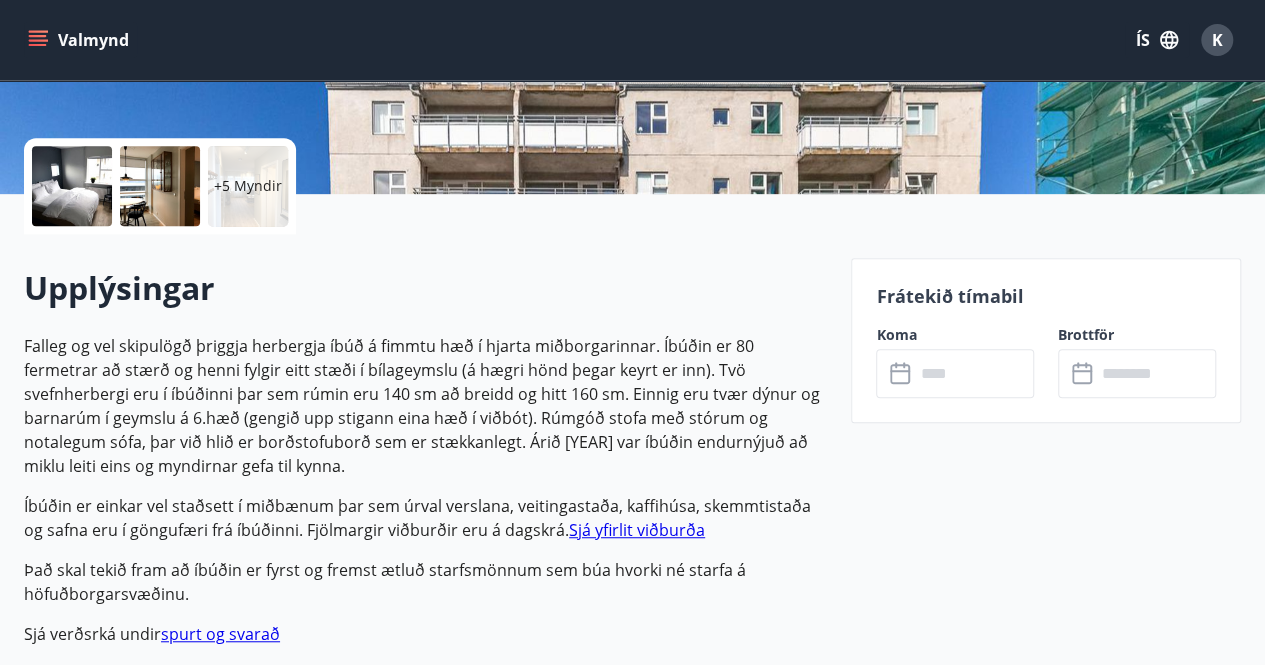 click at bounding box center [974, 373] 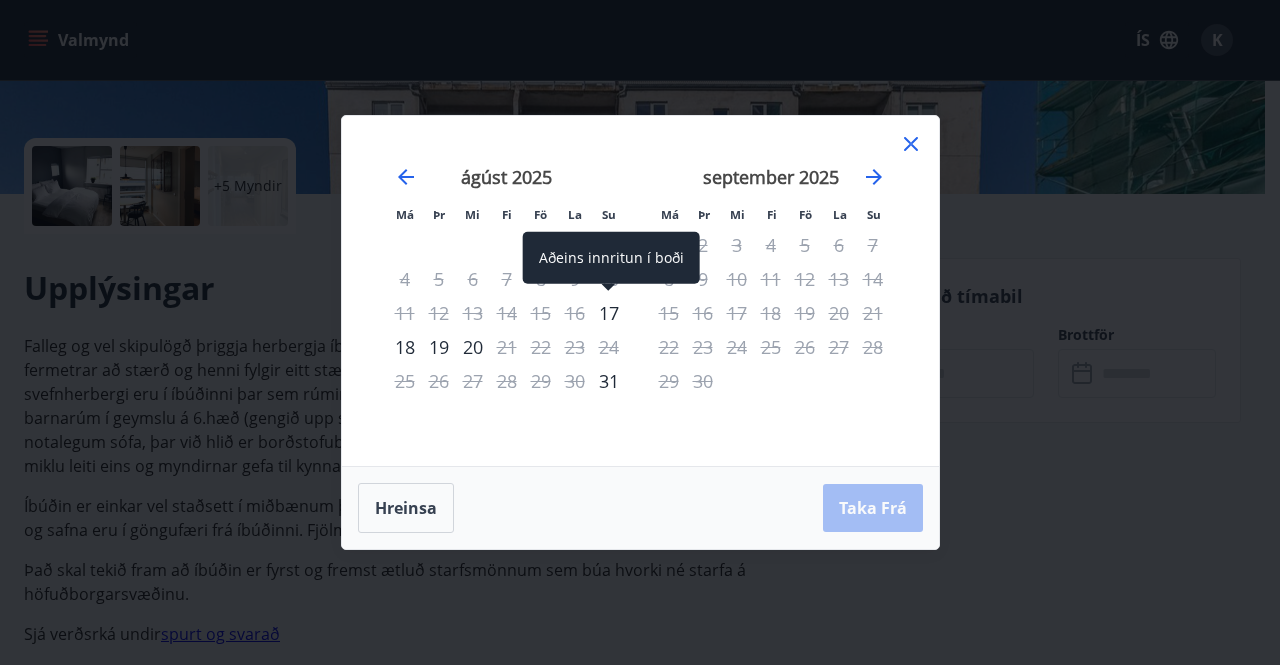 click on "17" at bounding box center (609, 313) 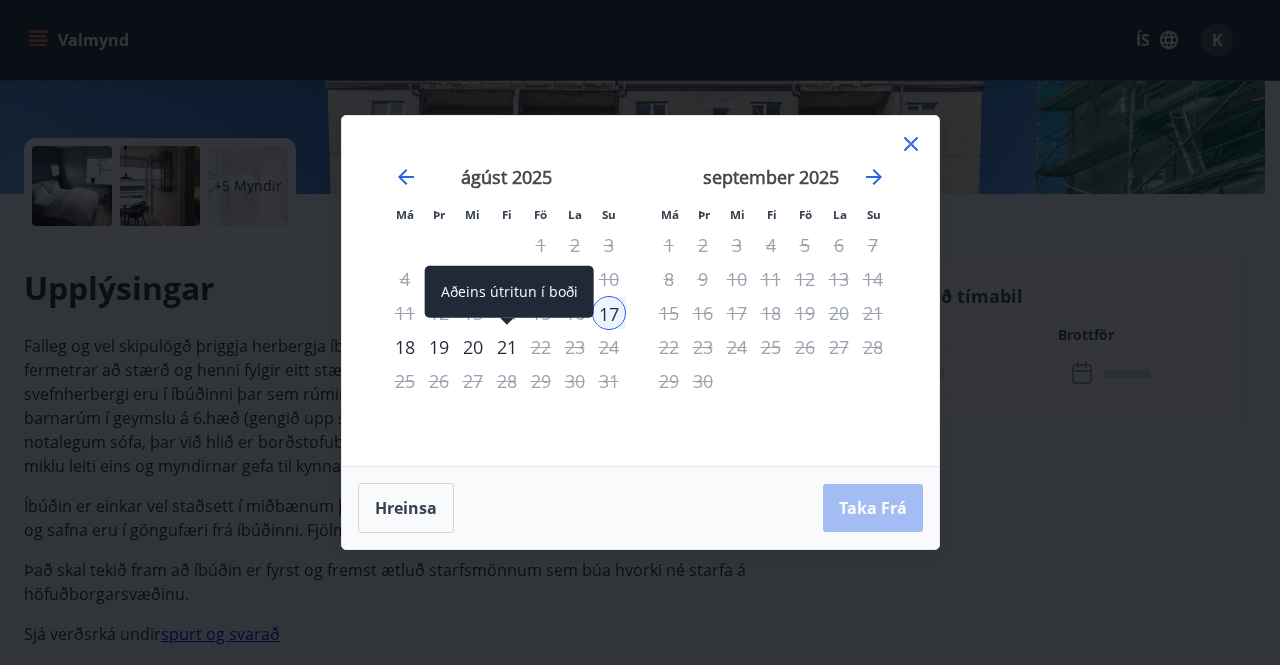 click on "21" at bounding box center (507, 347) 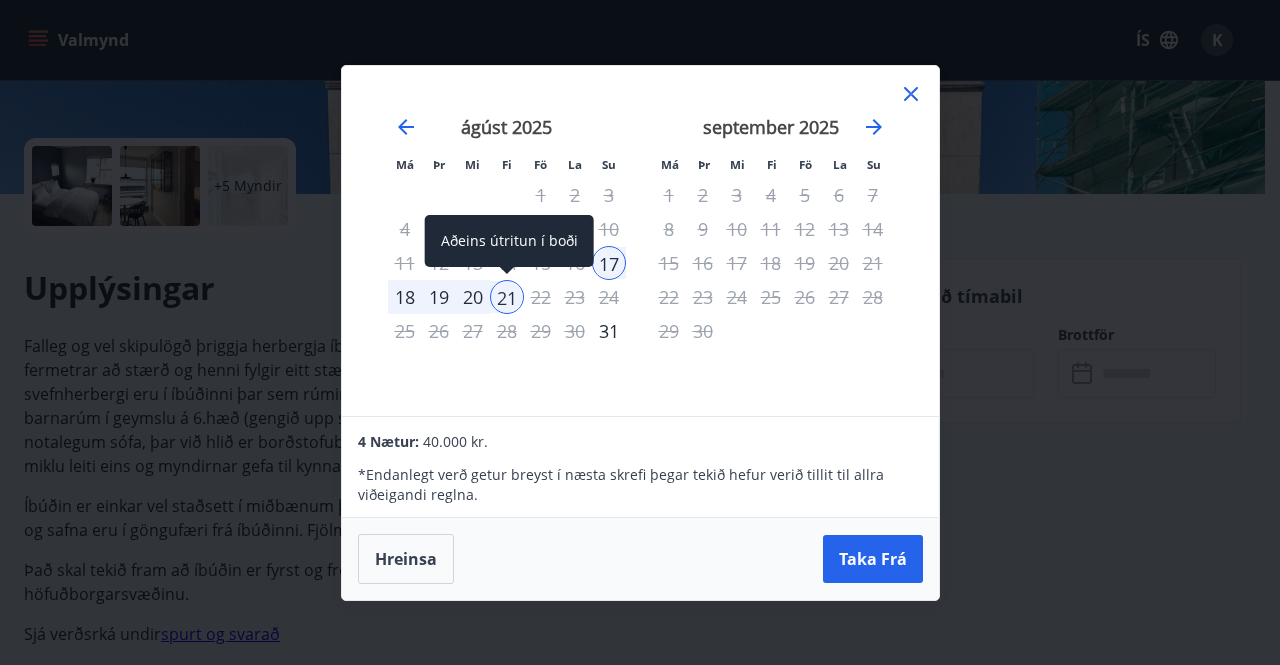 click on "21" at bounding box center (507, 297) 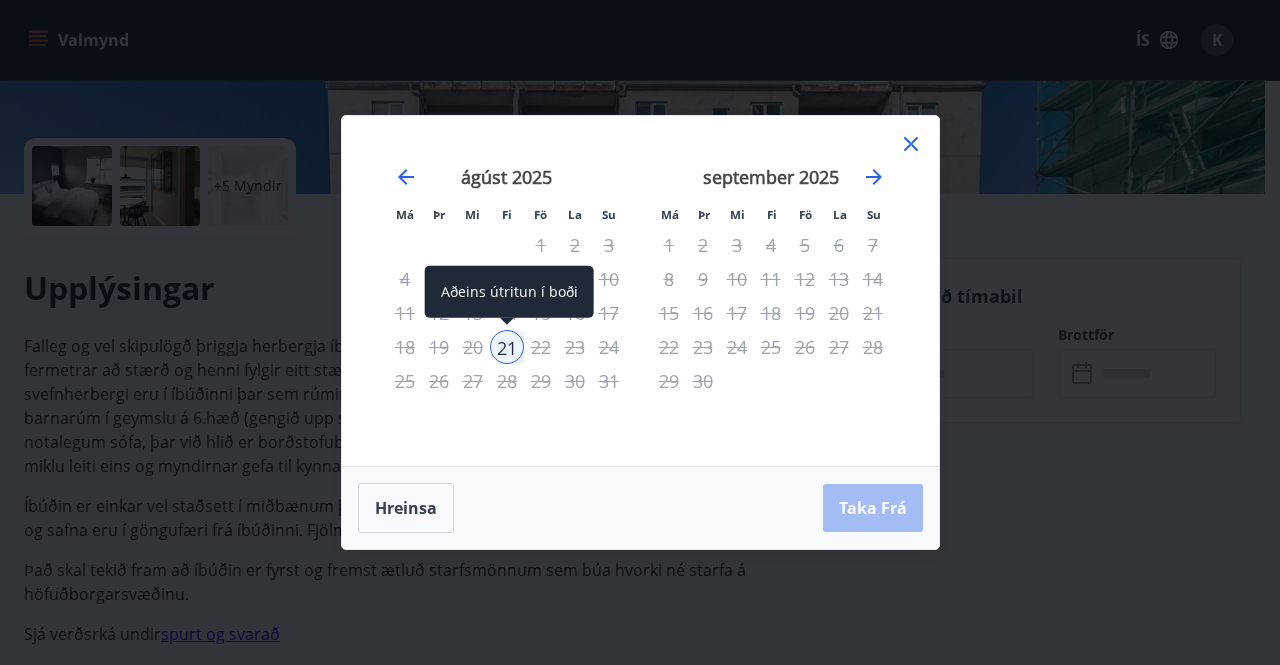 click on "21" at bounding box center (507, 347) 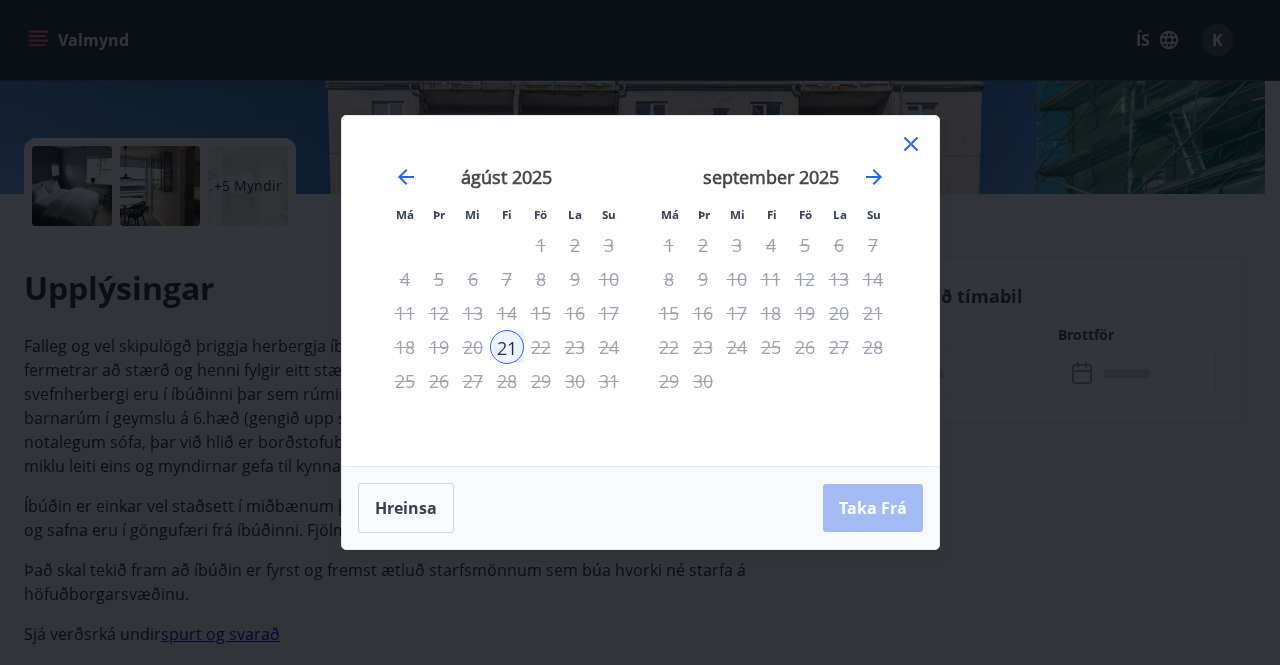 click 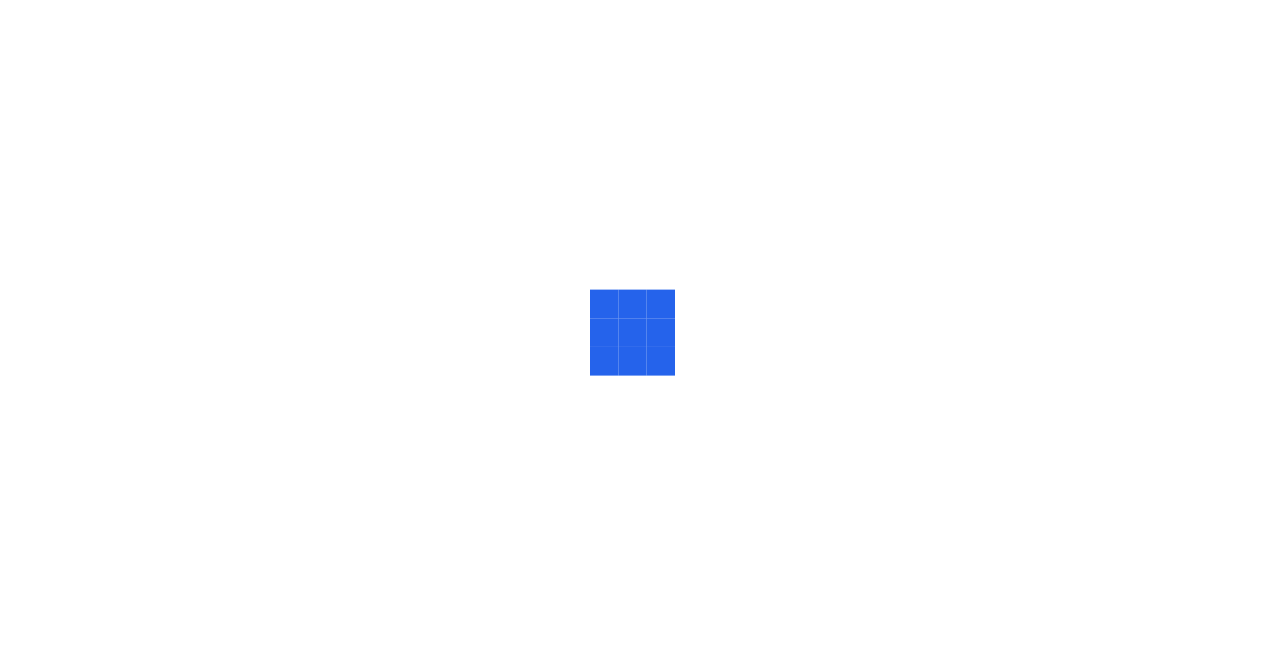 scroll, scrollTop: 0, scrollLeft: 0, axis: both 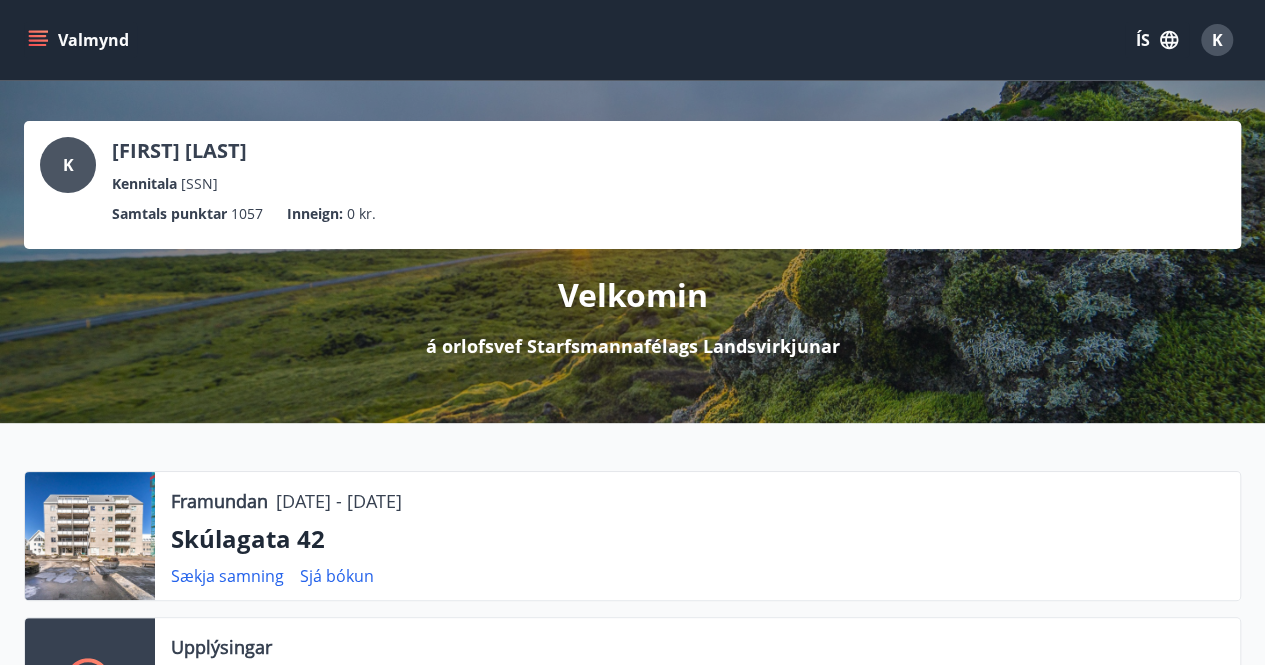click 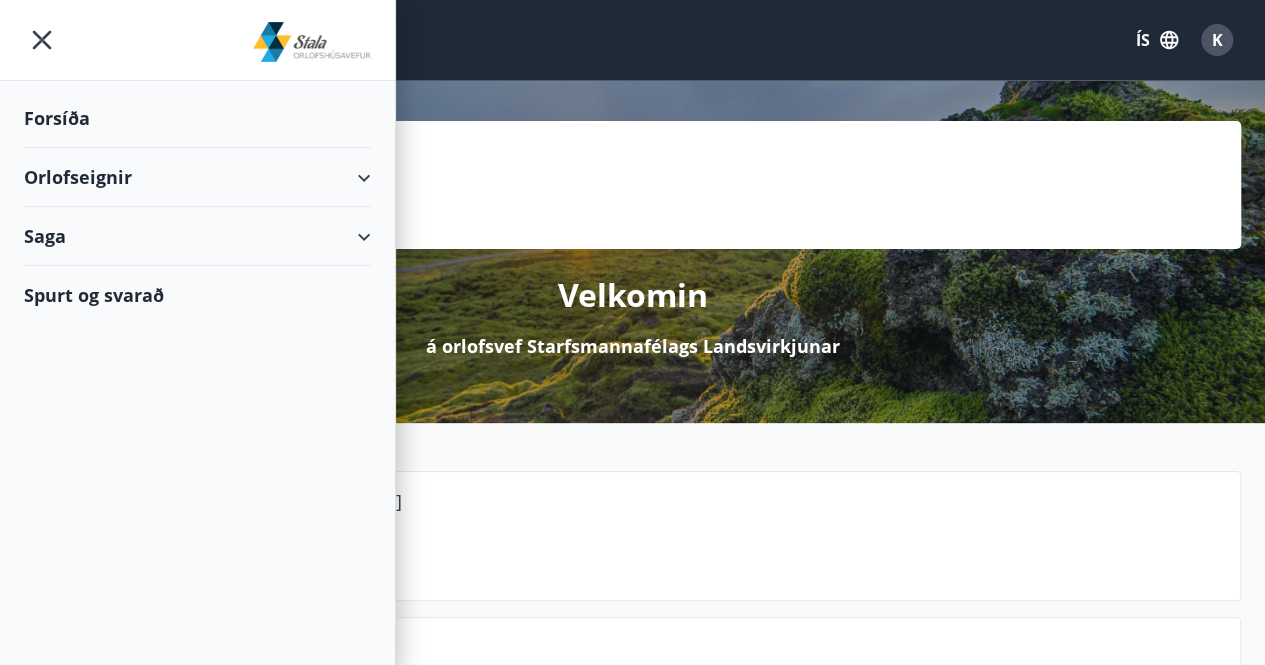 click on "Forsíða" at bounding box center (197, 118) 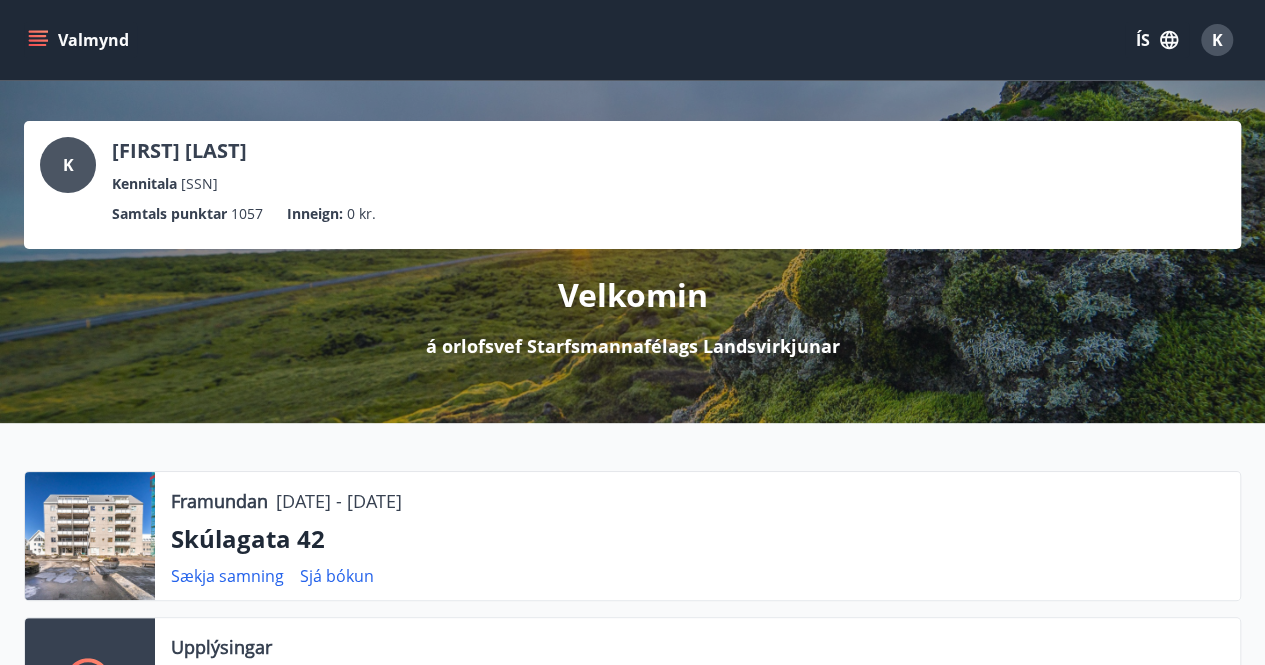 click 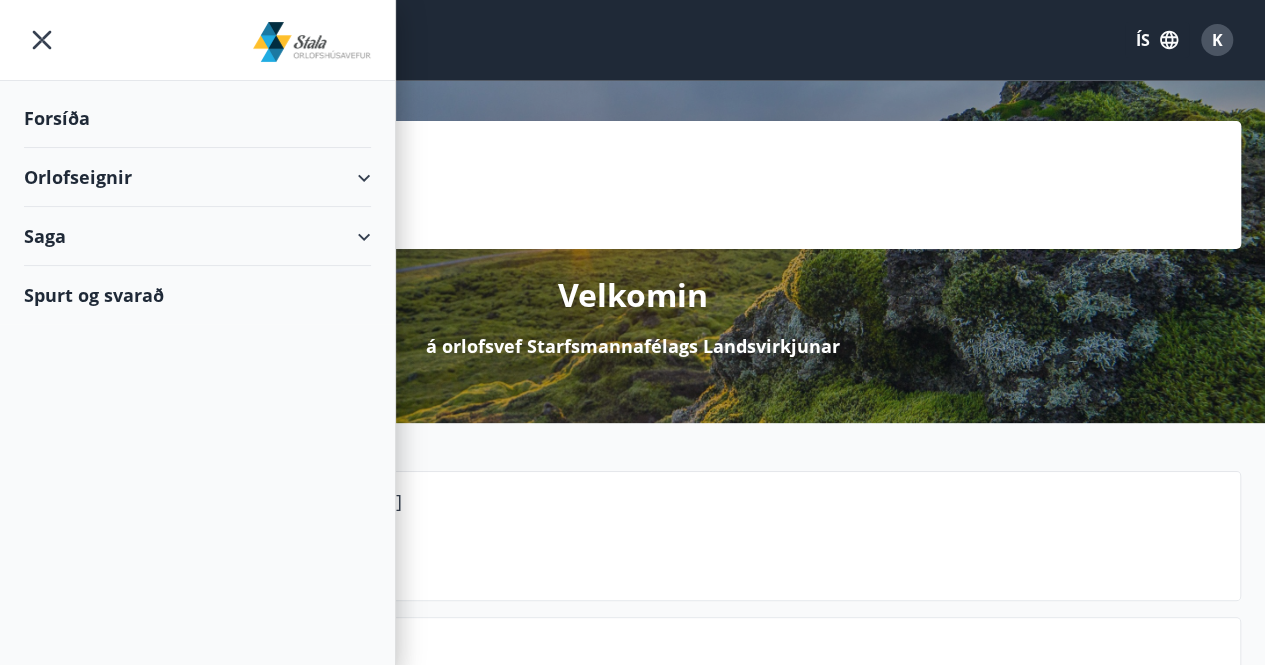 click on "Orlofseignir" at bounding box center (197, 177) 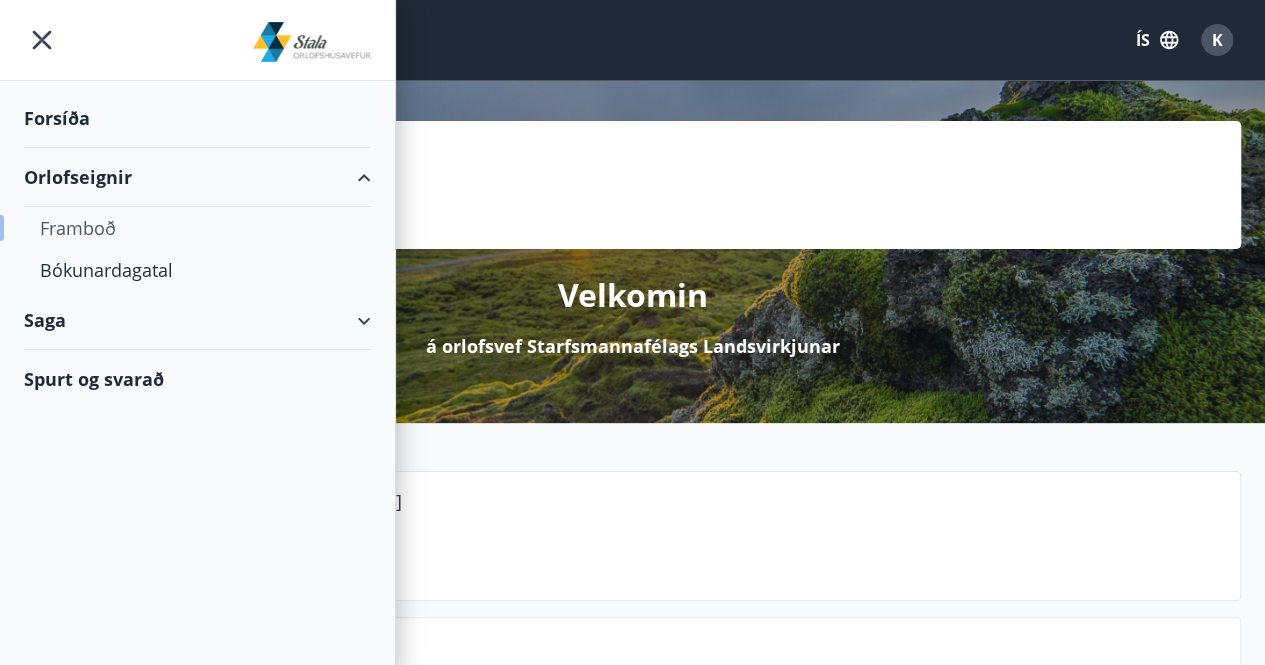 click on "Framboð" at bounding box center [197, 228] 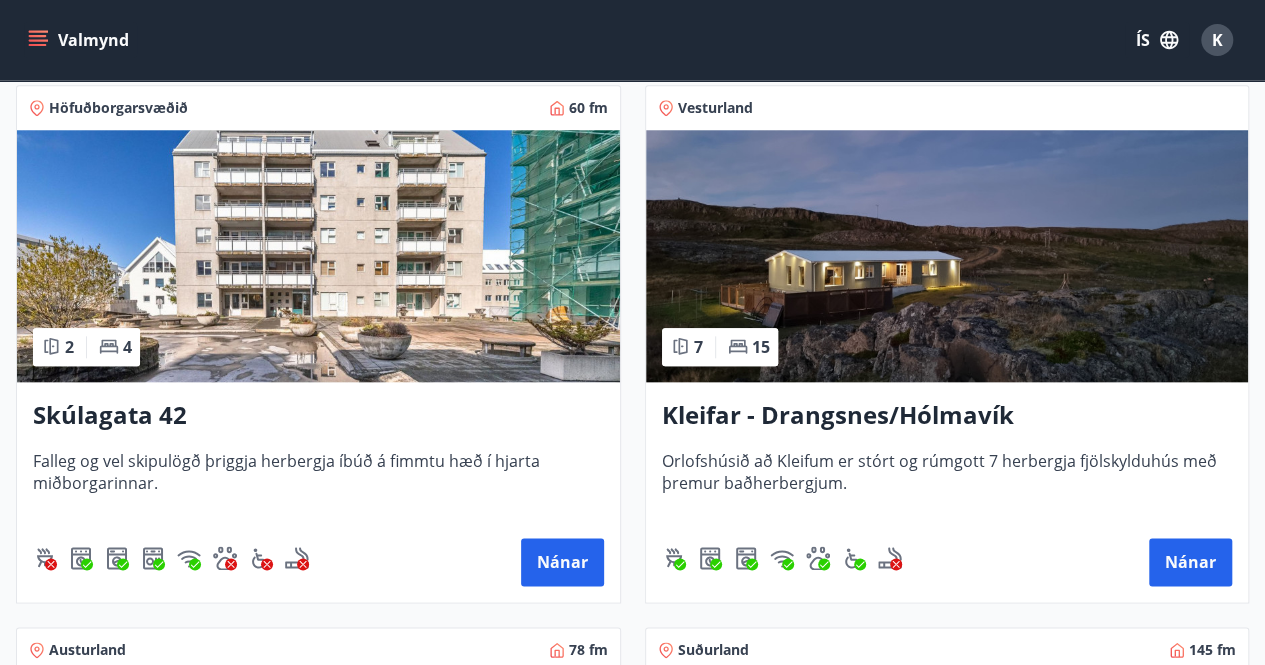 scroll, scrollTop: 891, scrollLeft: 0, axis: vertical 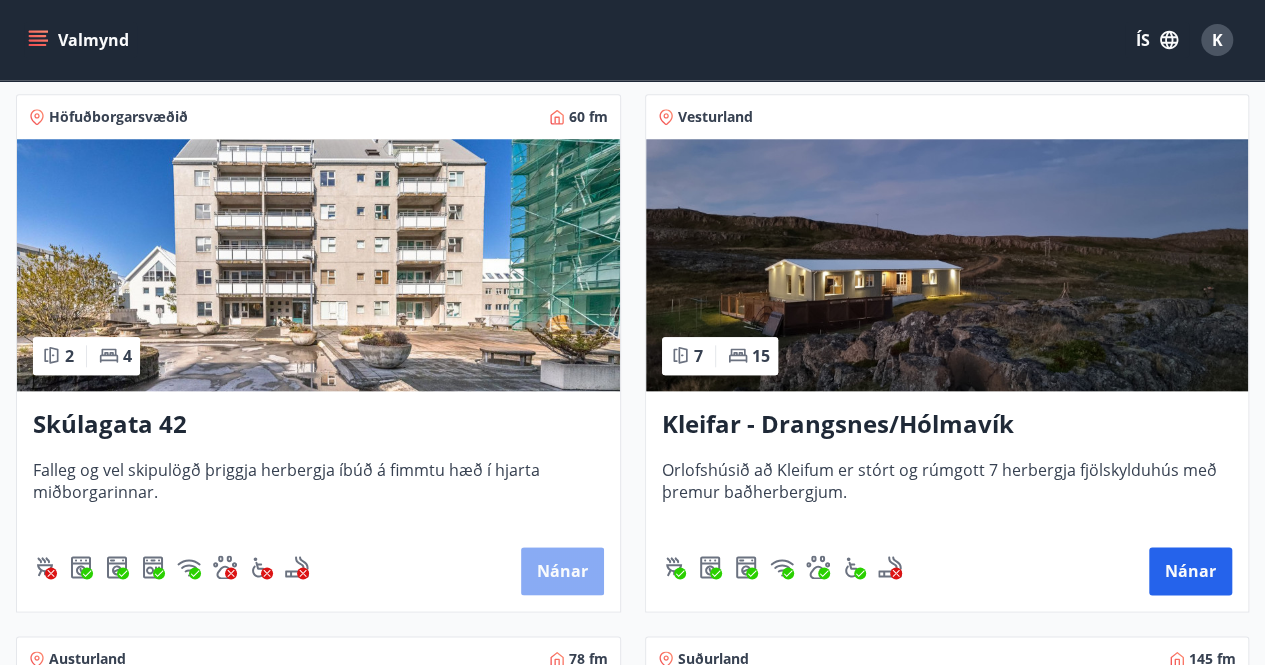 click on "Nánar" at bounding box center [562, 571] 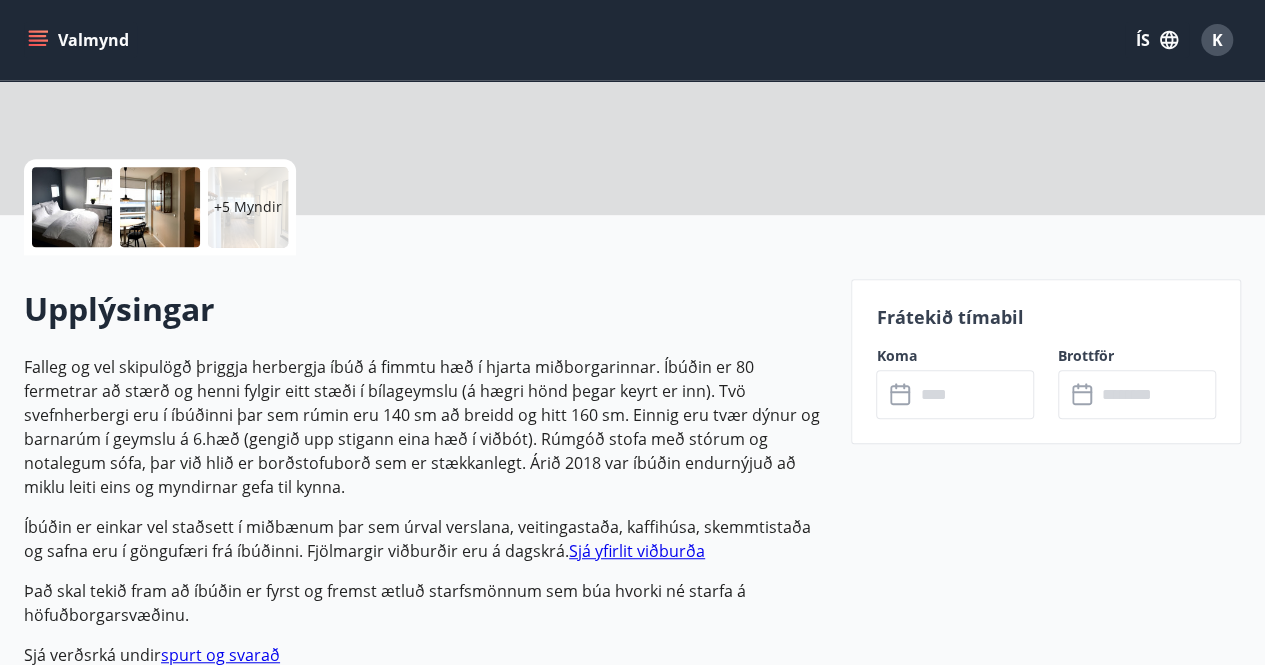 scroll, scrollTop: 0, scrollLeft: 0, axis: both 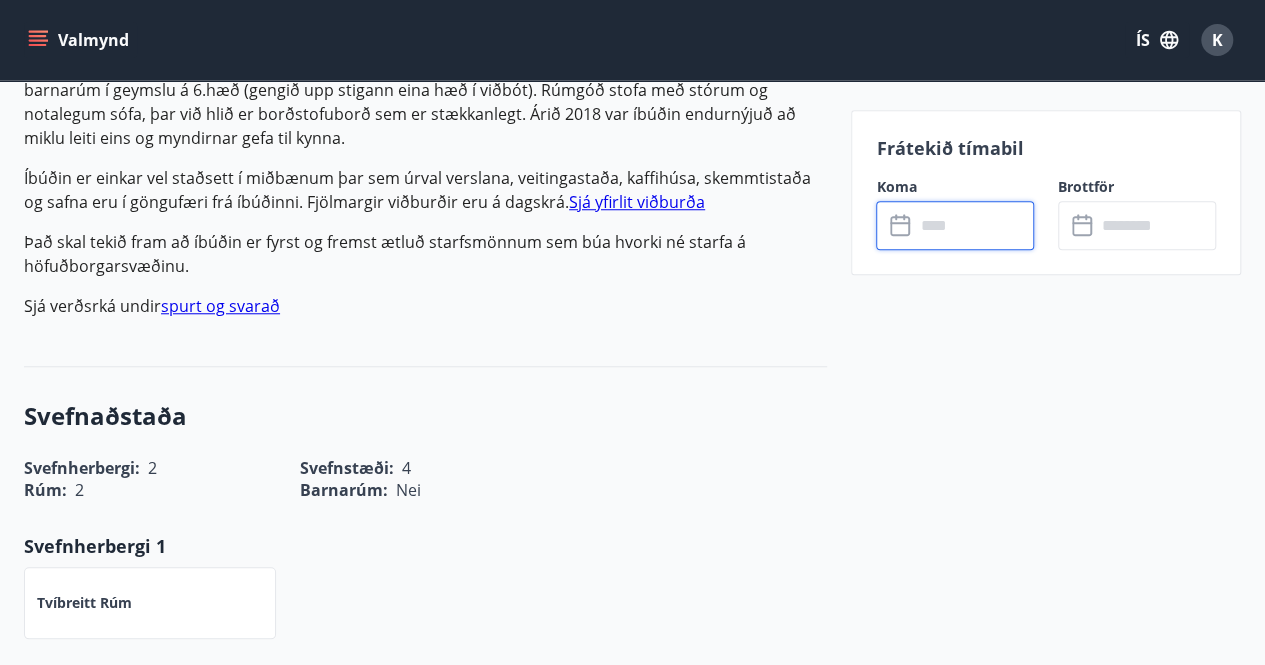click at bounding box center [974, 225] 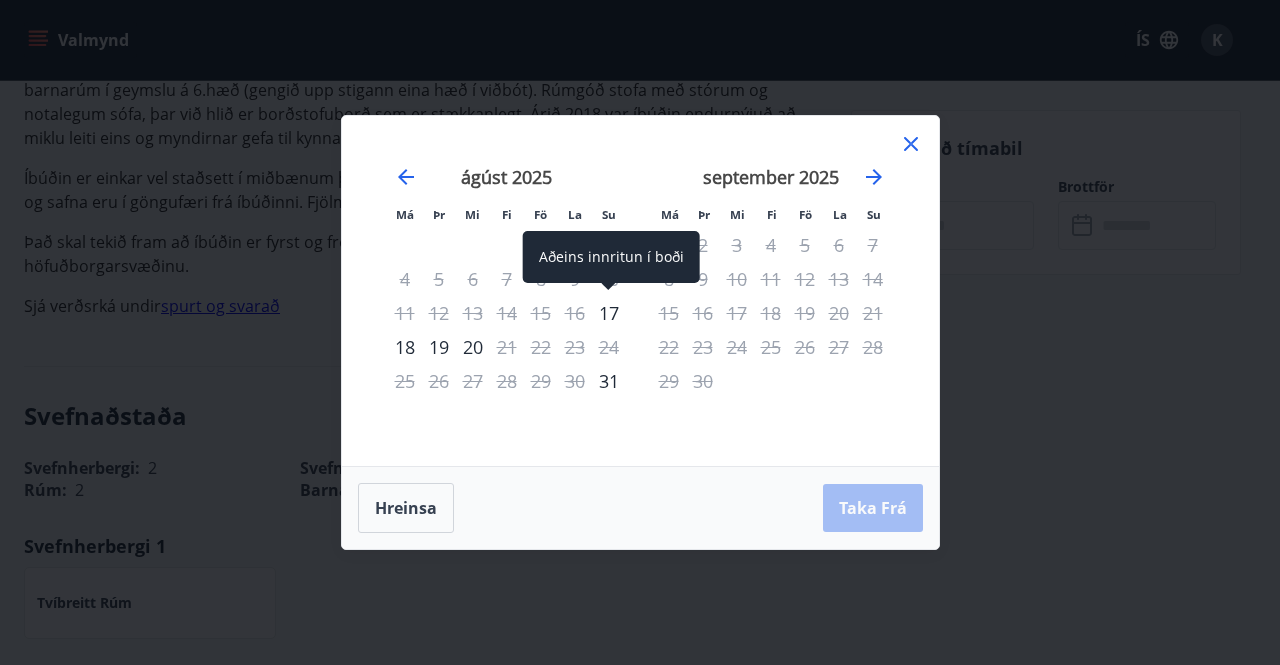 click on "17" at bounding box center [609, 313] 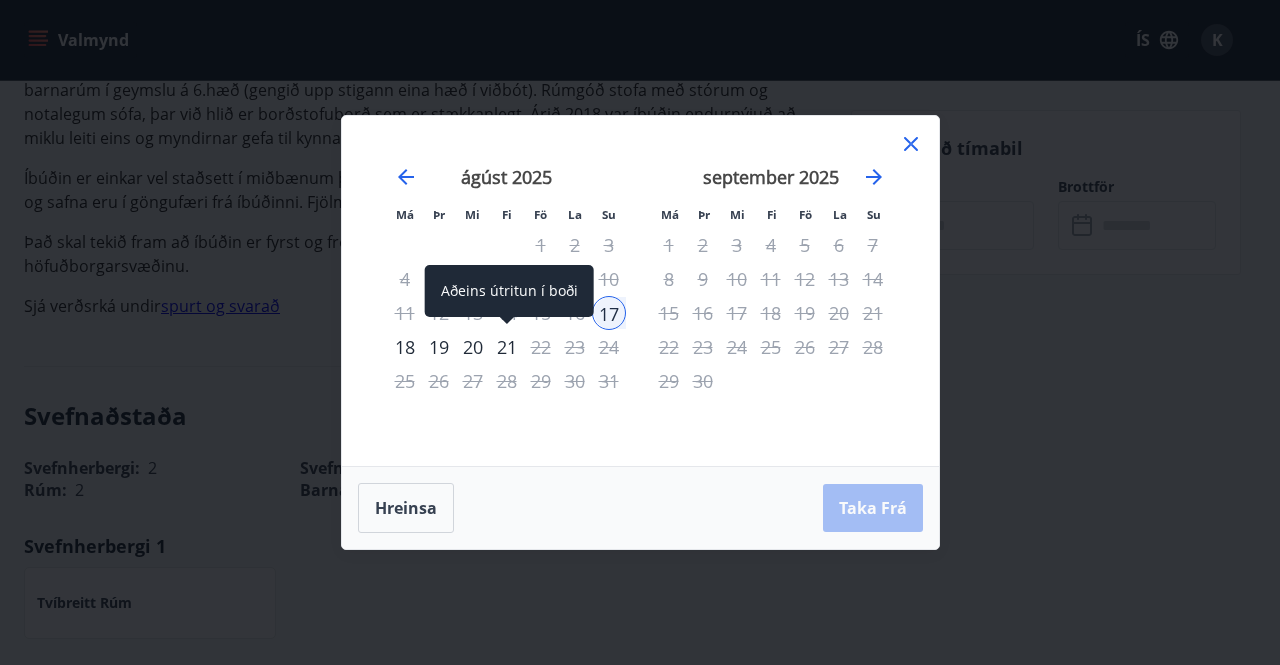 click on "21" at bounding box center (507, 347) 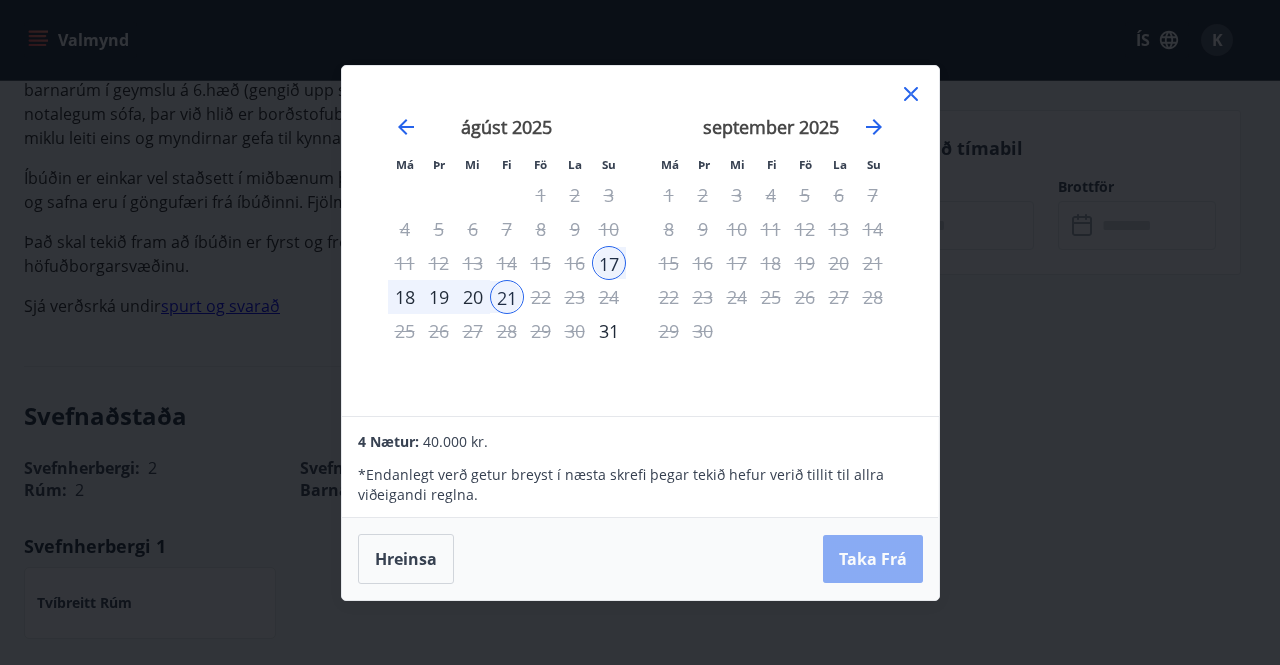 click on "Taka Frá" at bounding box center [873, 559] 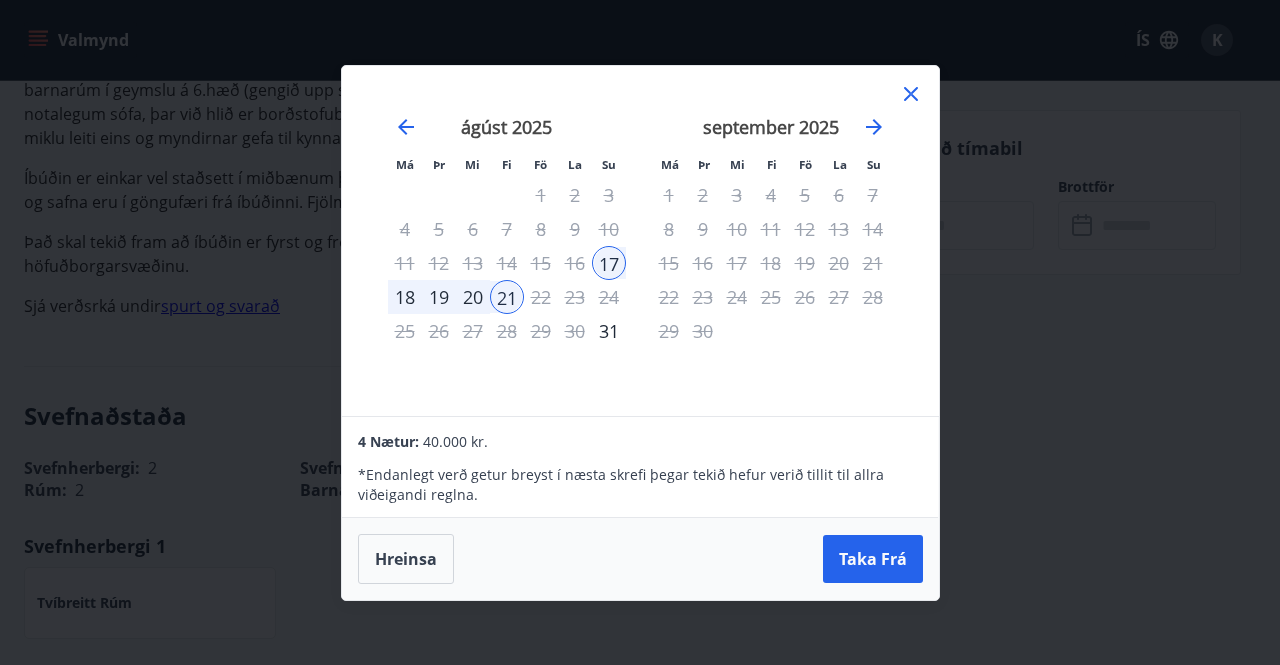 click 